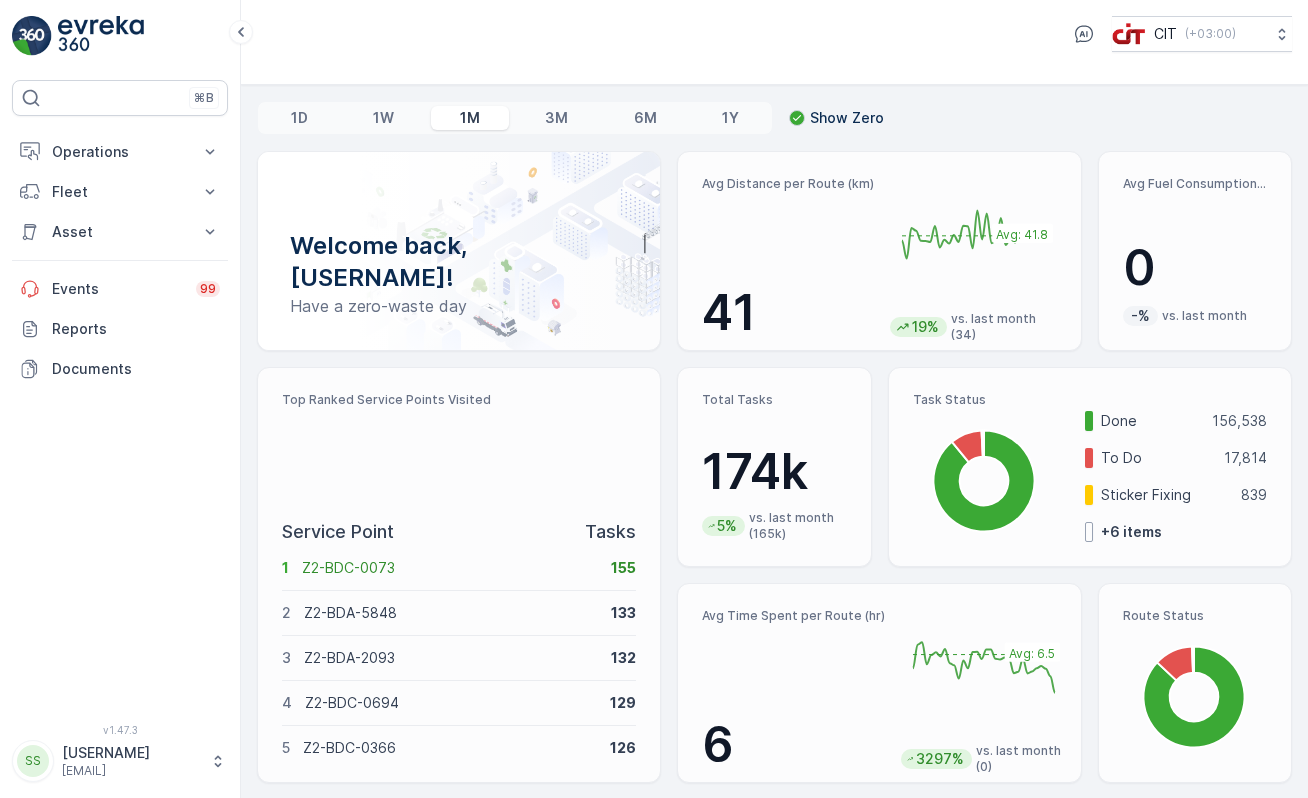 scroll, scrollTop: 0, scrollLeft: 0, axis: both 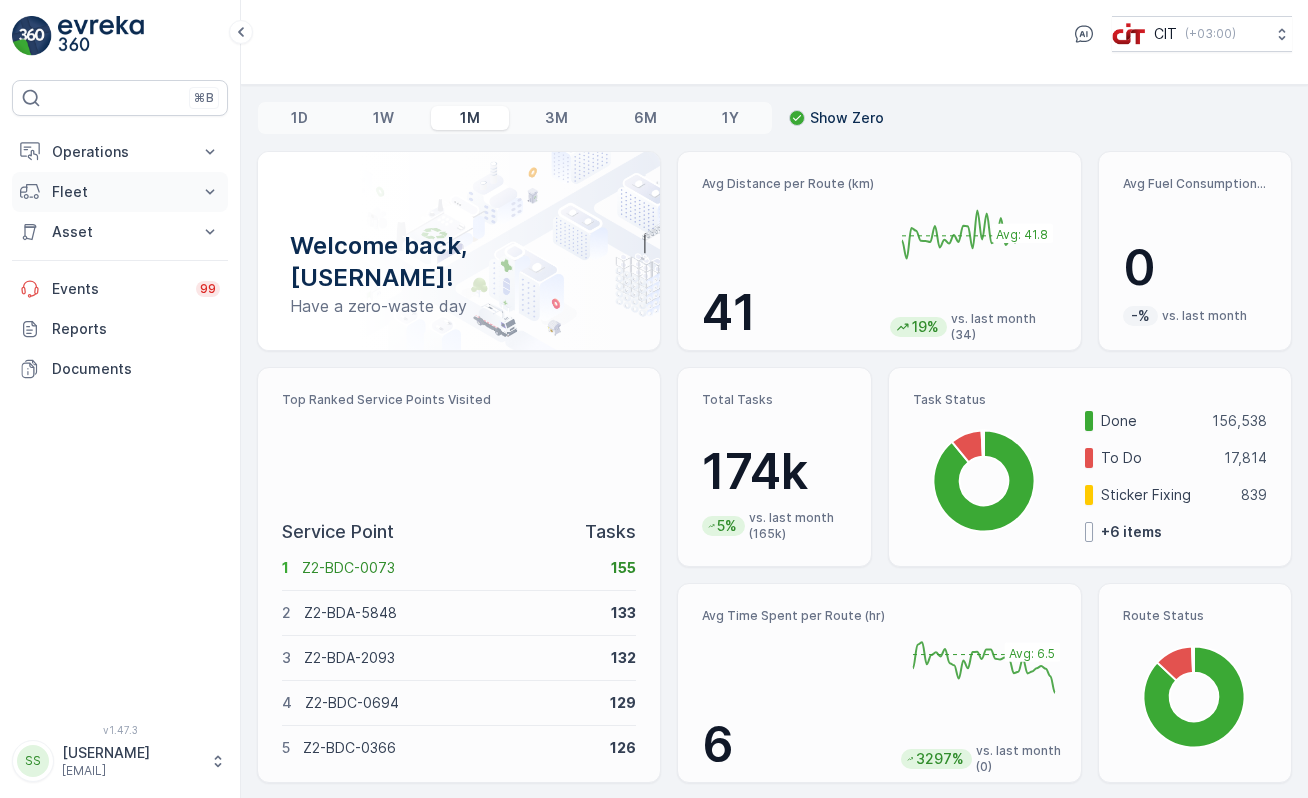 click 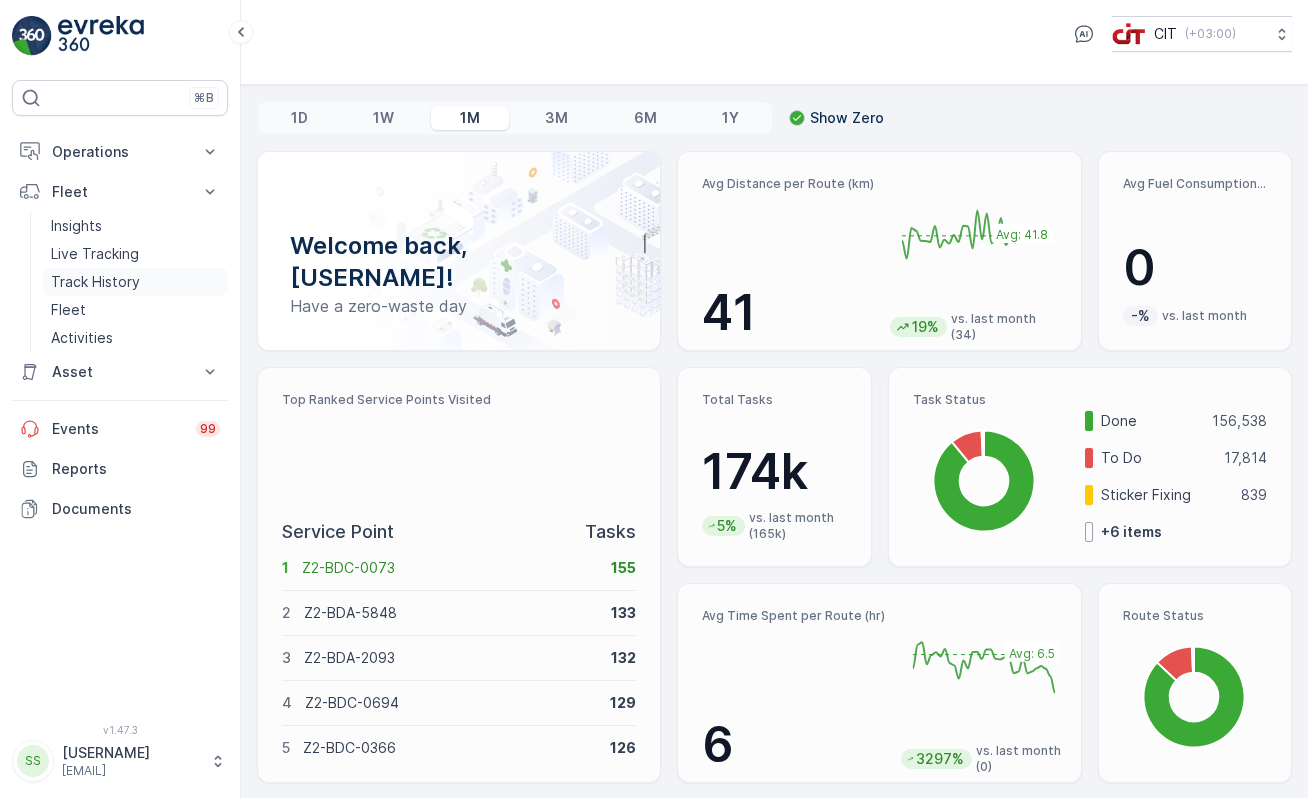 click on "Track History" at bounding box center (135, 282) 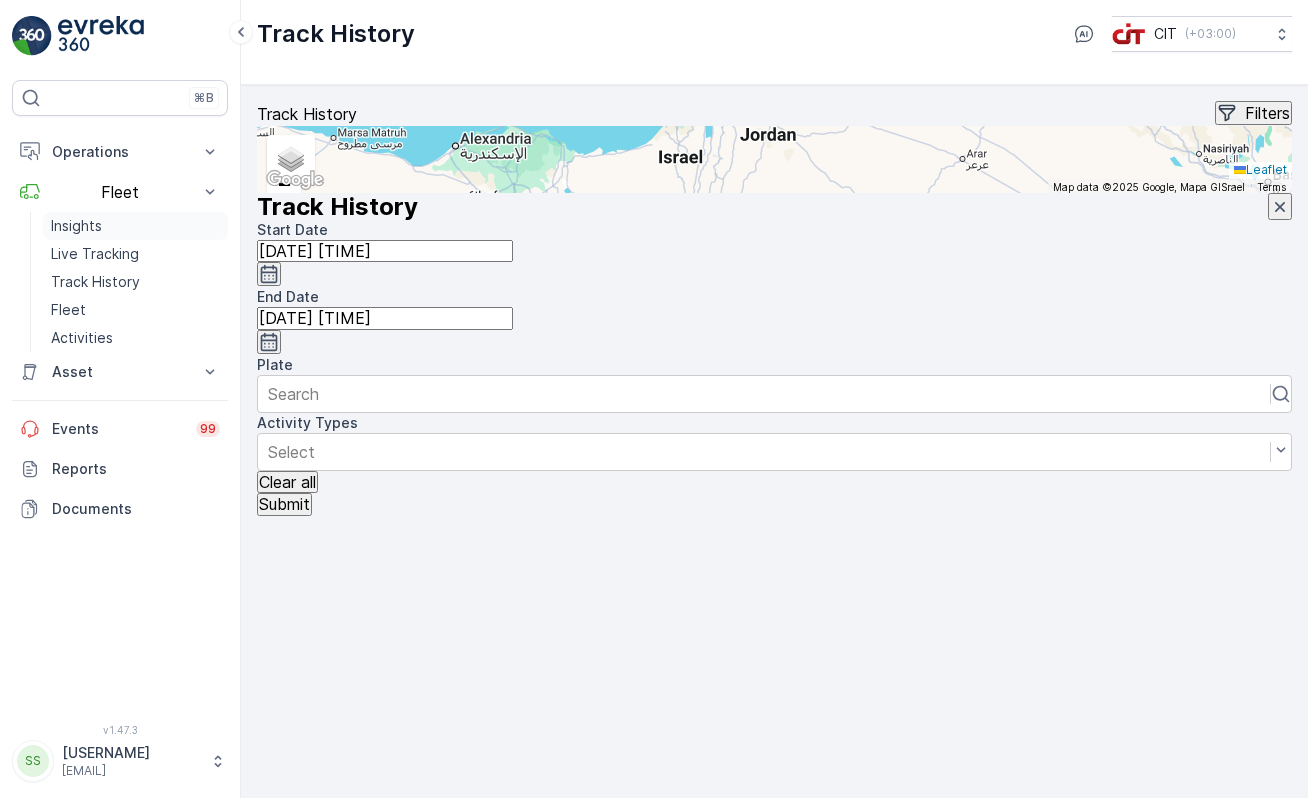 click on "Insights" at bounding box center (76, 226) 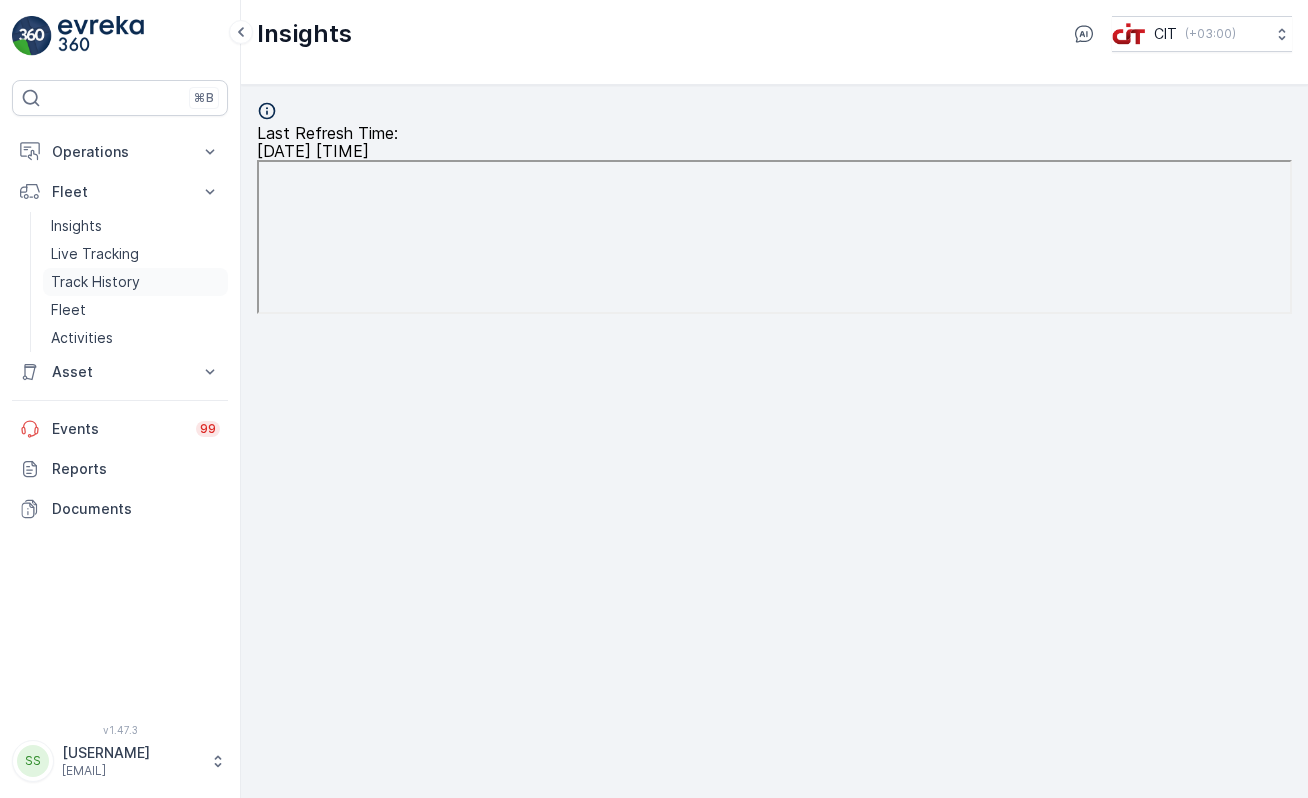 click on "Track History" at bounding box center (95, 282) 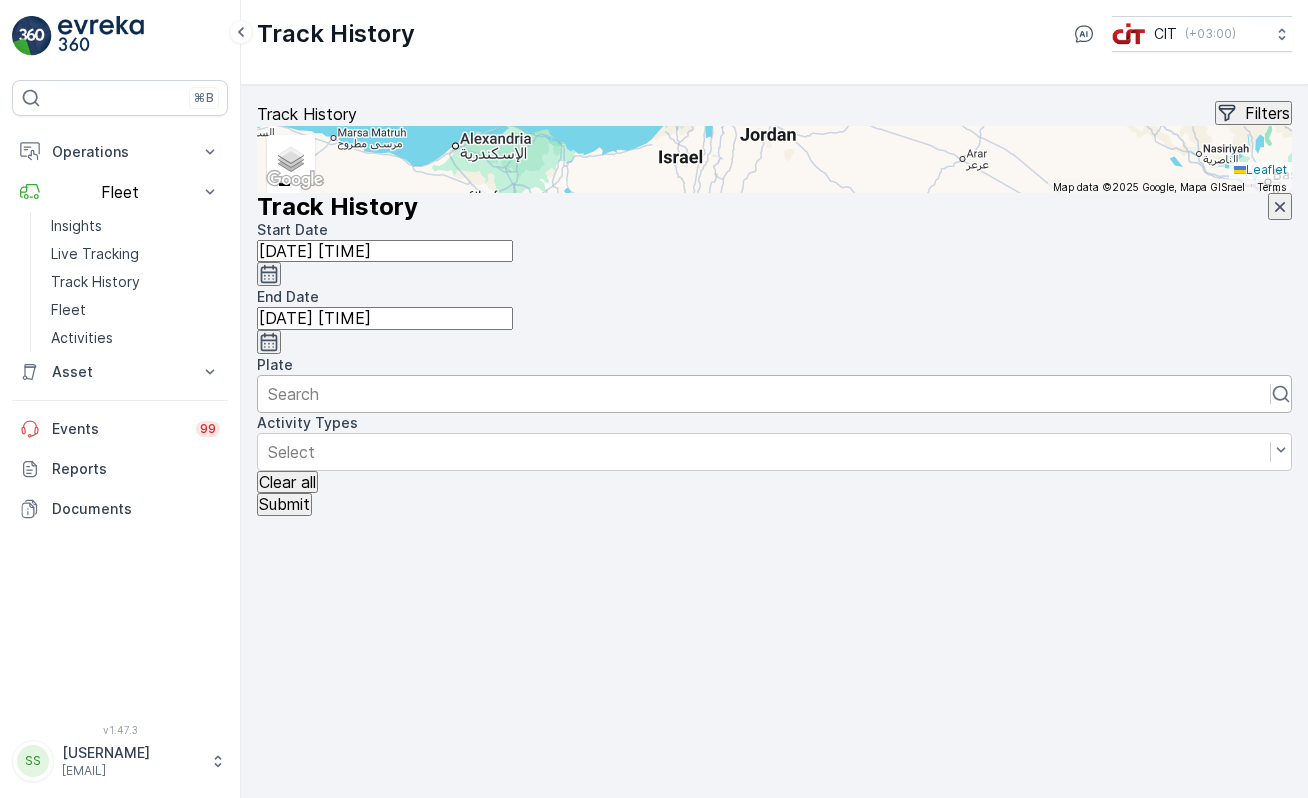 click at bounding box center (764, 394) 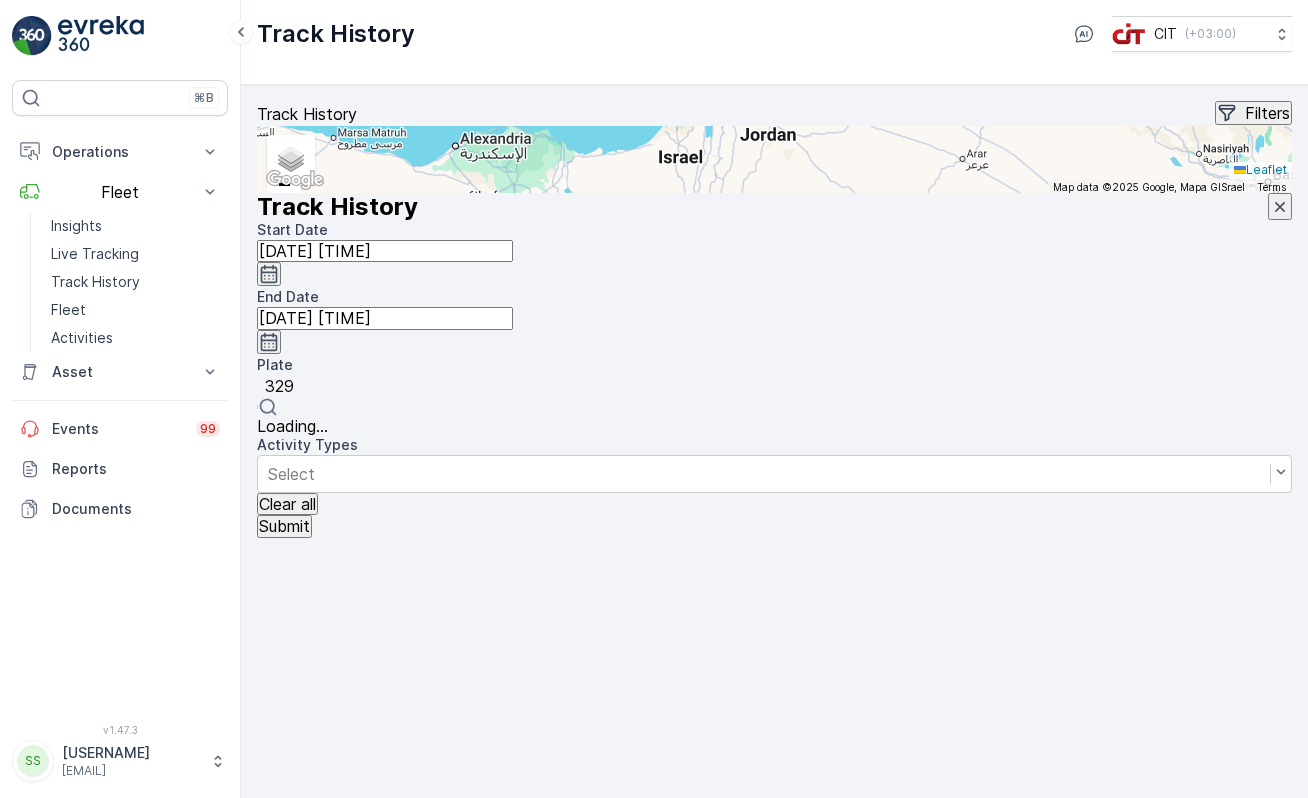 type on "3294" 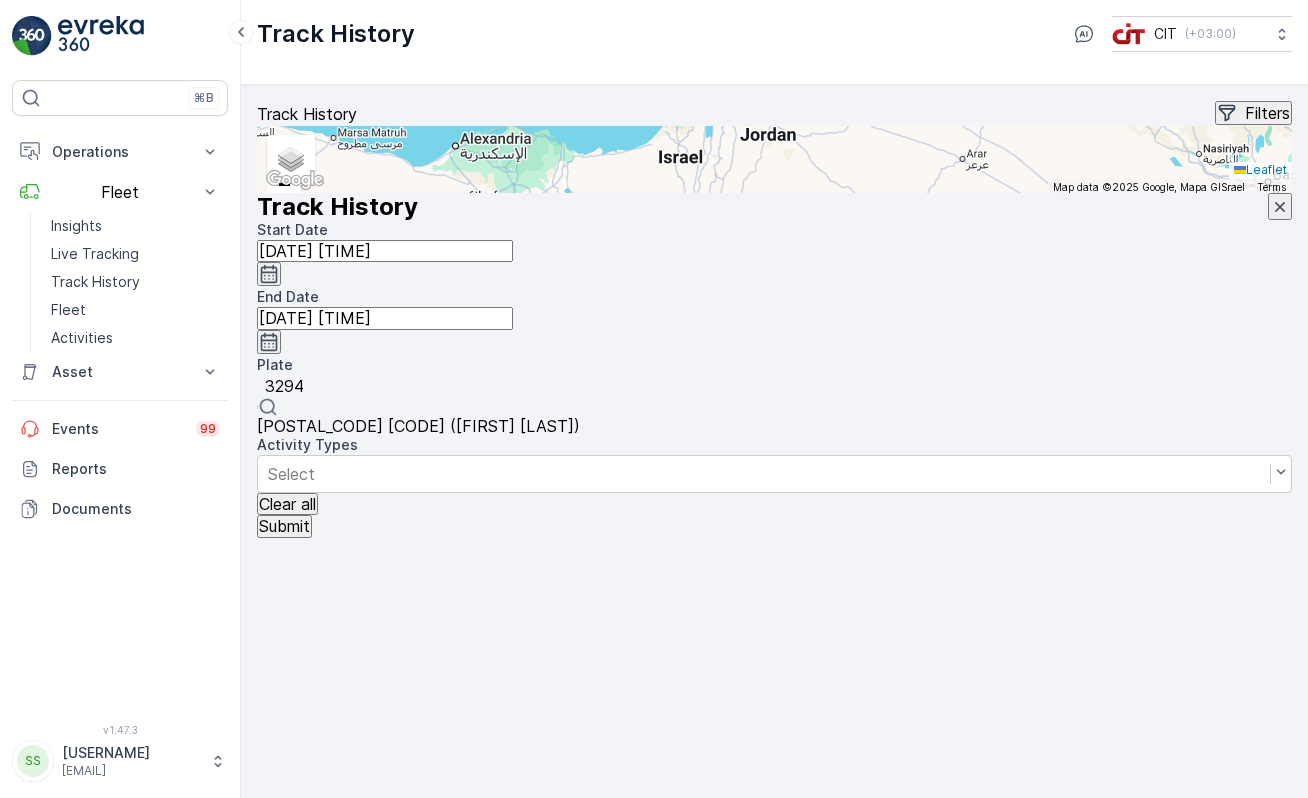 click on "[POSTAL_CODE] [CODE] ([FIRST] [LAST])" at bounding box center [774, 426] 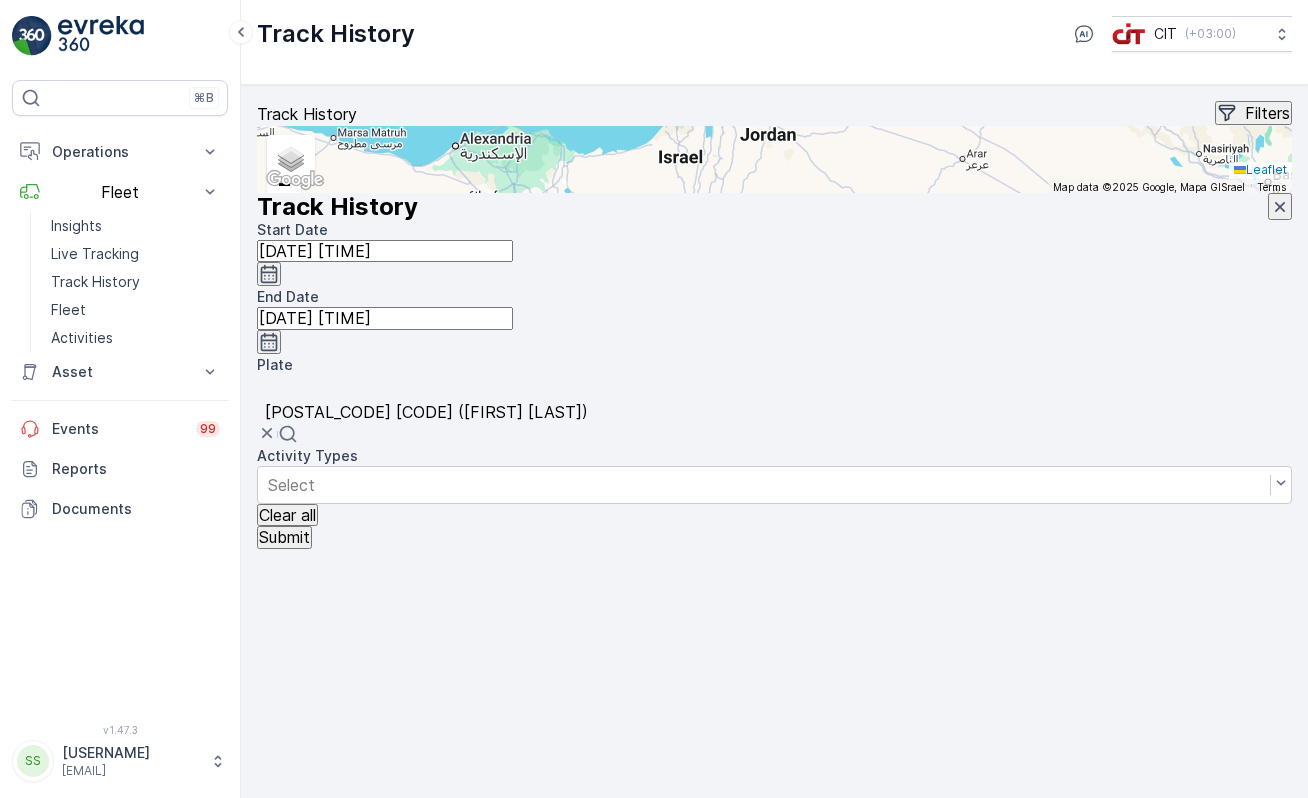 click 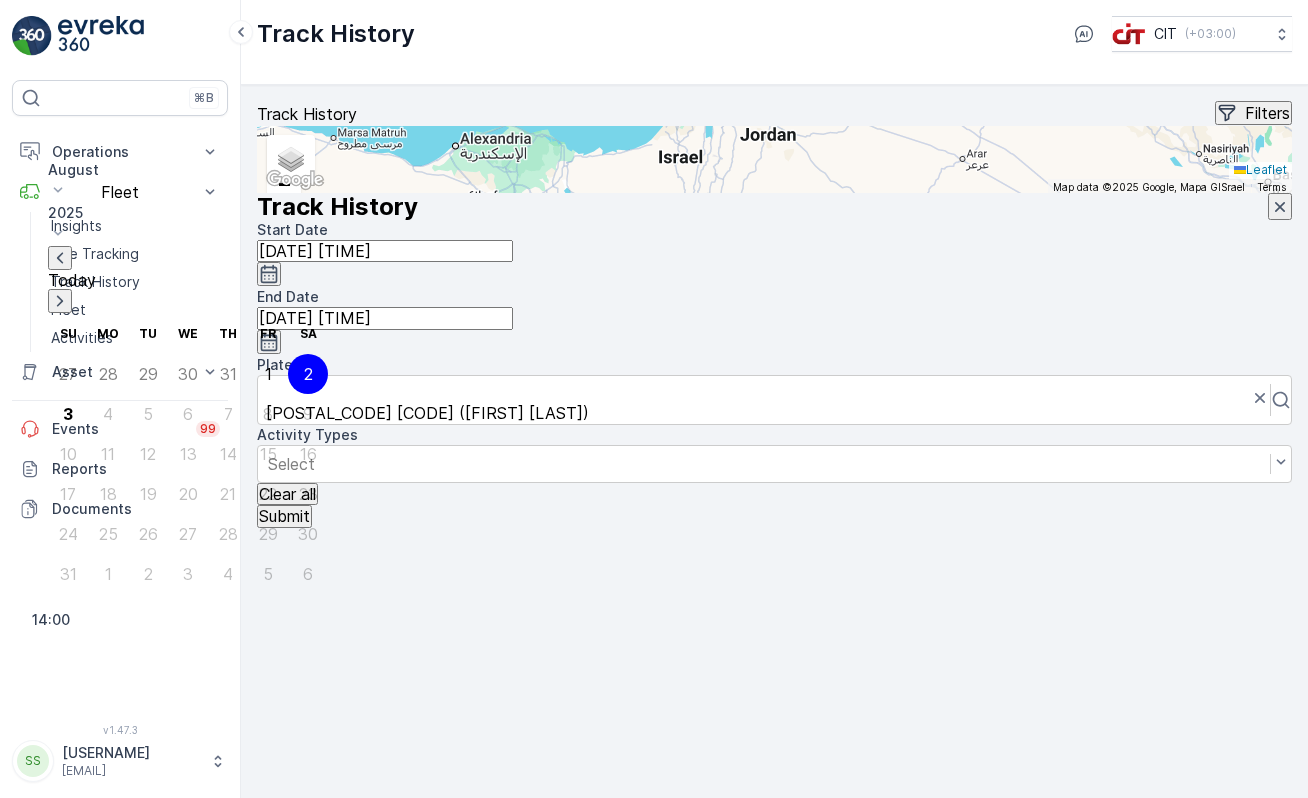 click on "00" at bounding box center (-9958, -9355) 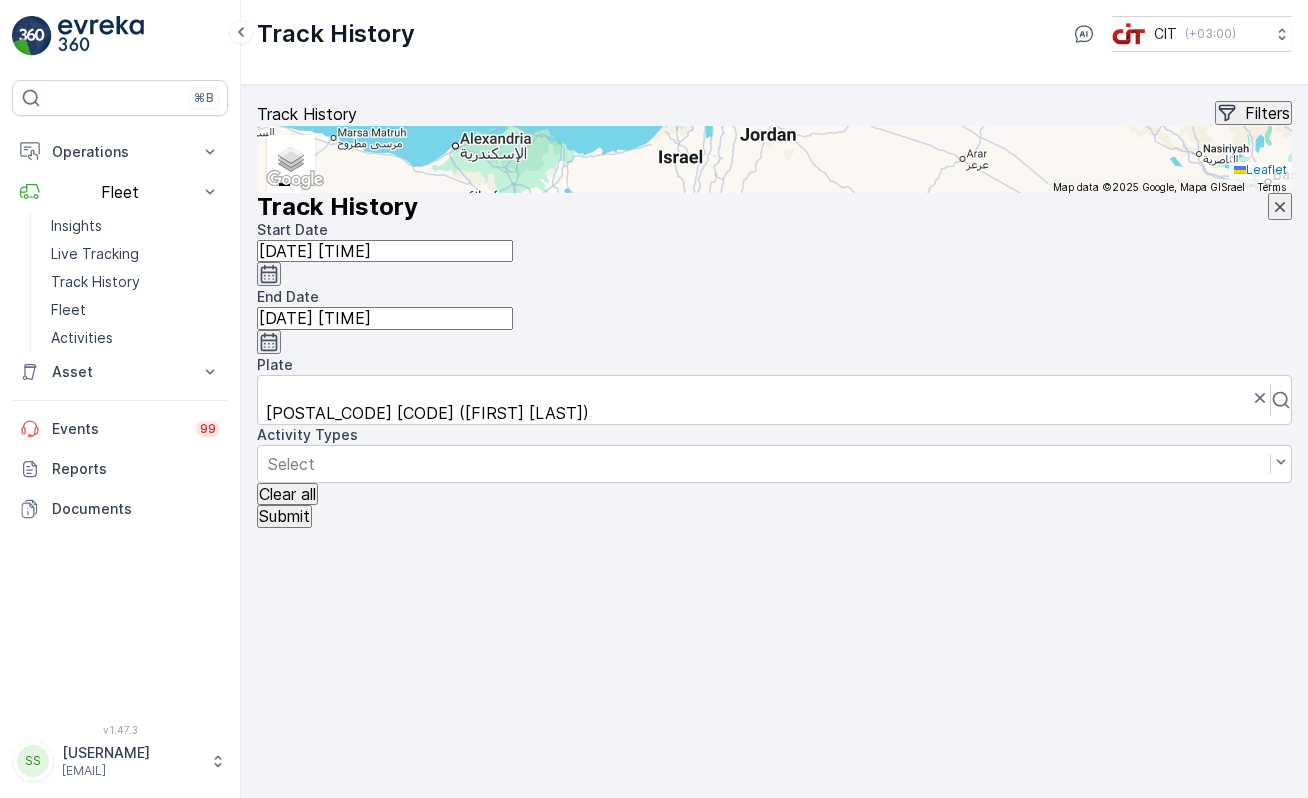 click 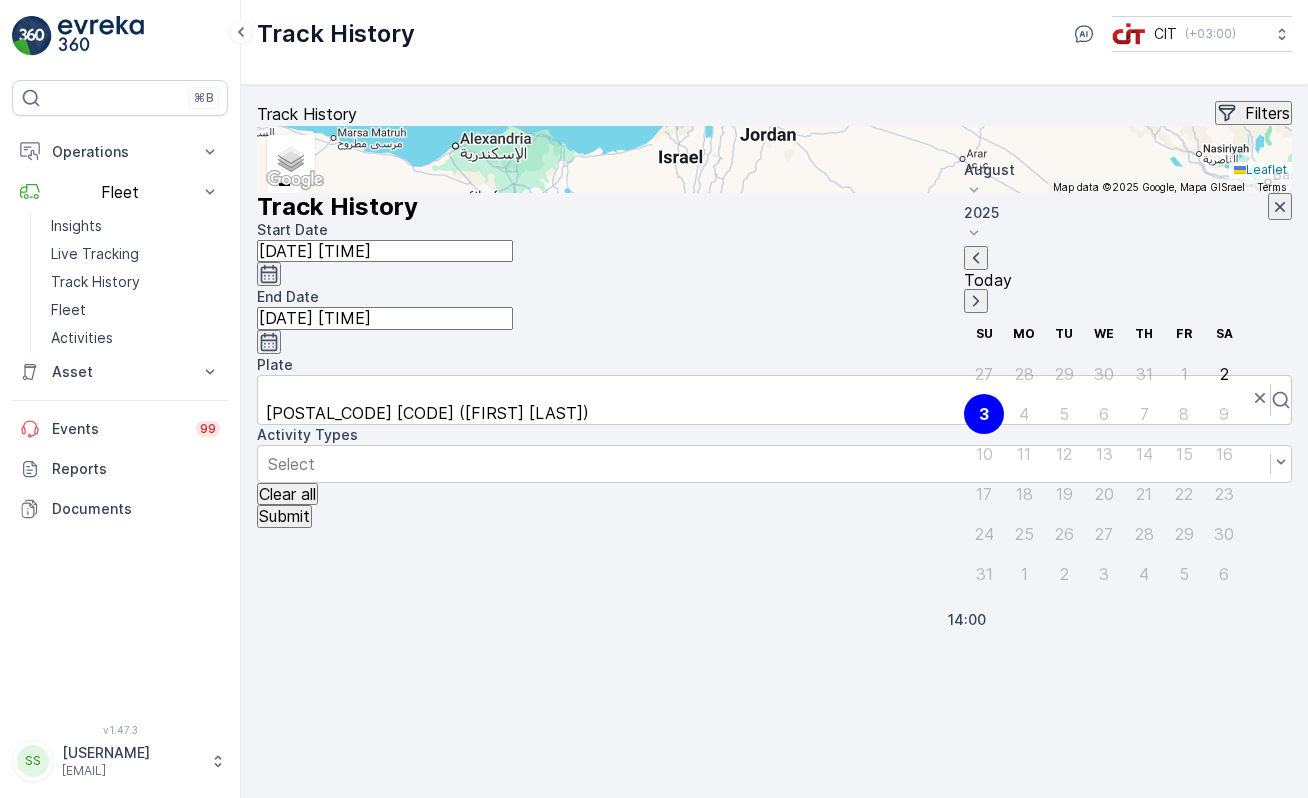 scroll, scrollTop: 448, scrollLeft: 0, axis: vertical 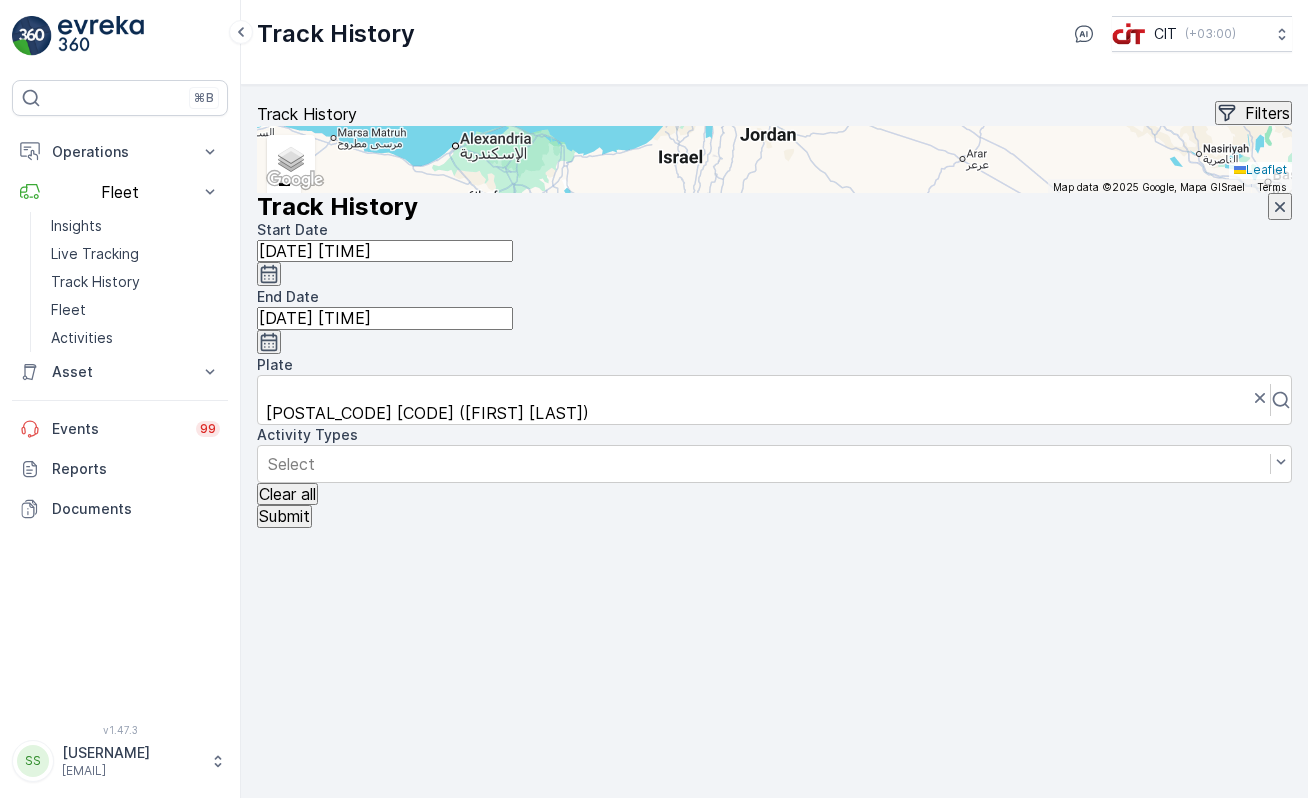 click on "Track History" at bounding box center (774, 206) 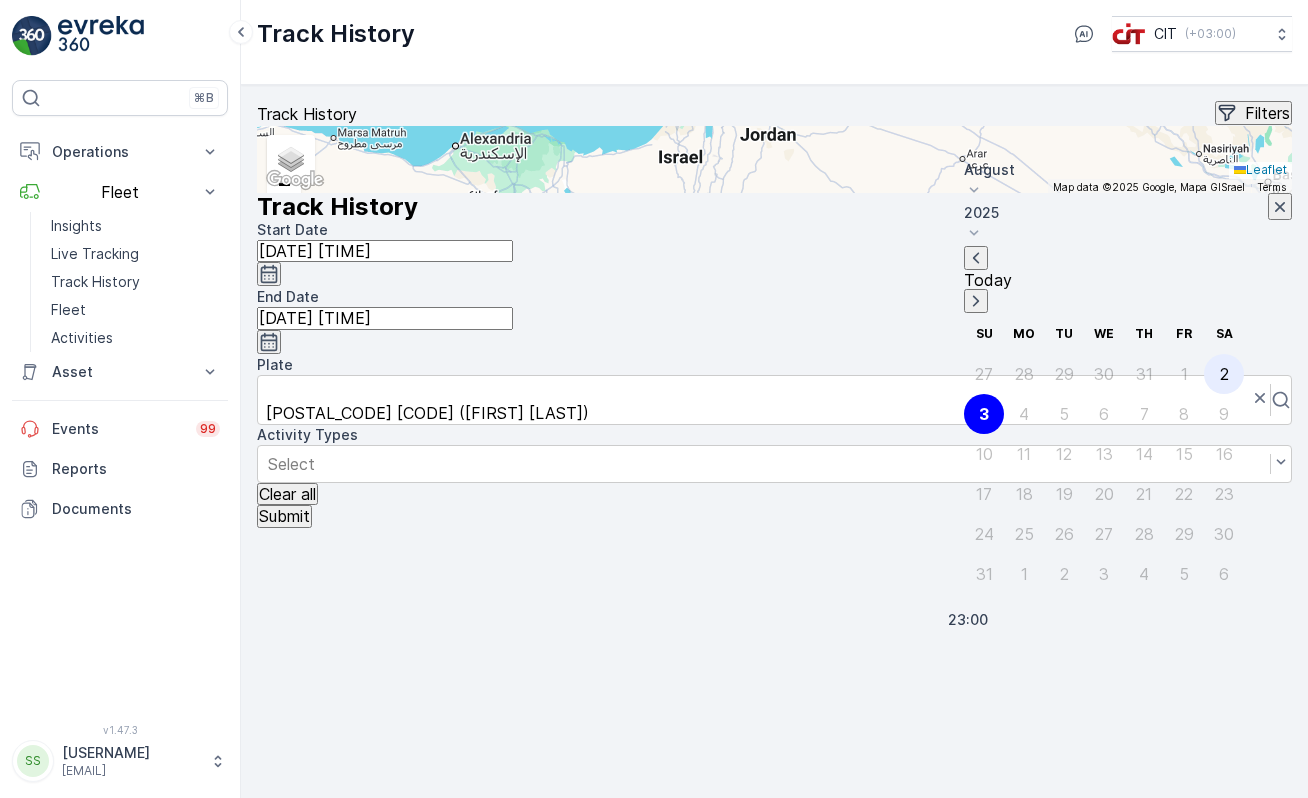 click on "2" at bounding box center [1224, 374] 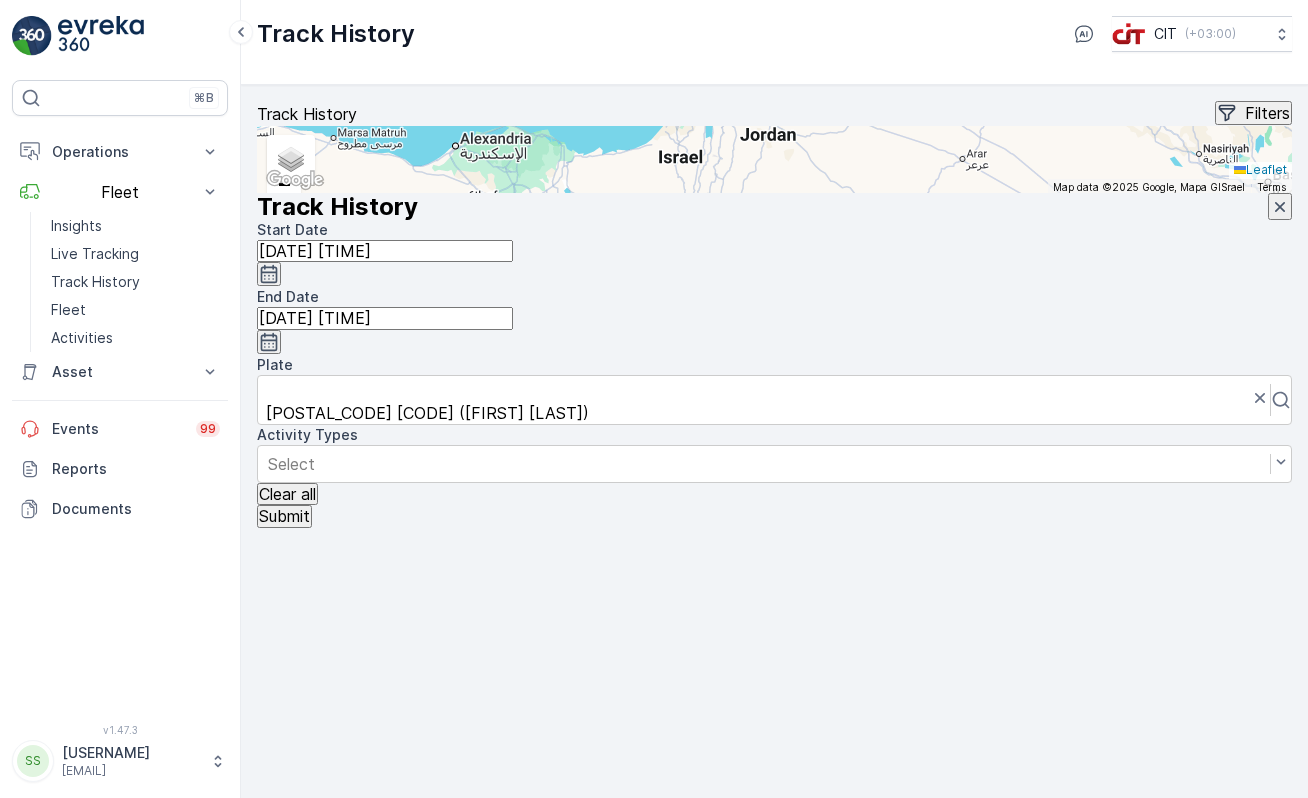 click on "Submit" at bounding box center [284, 516] 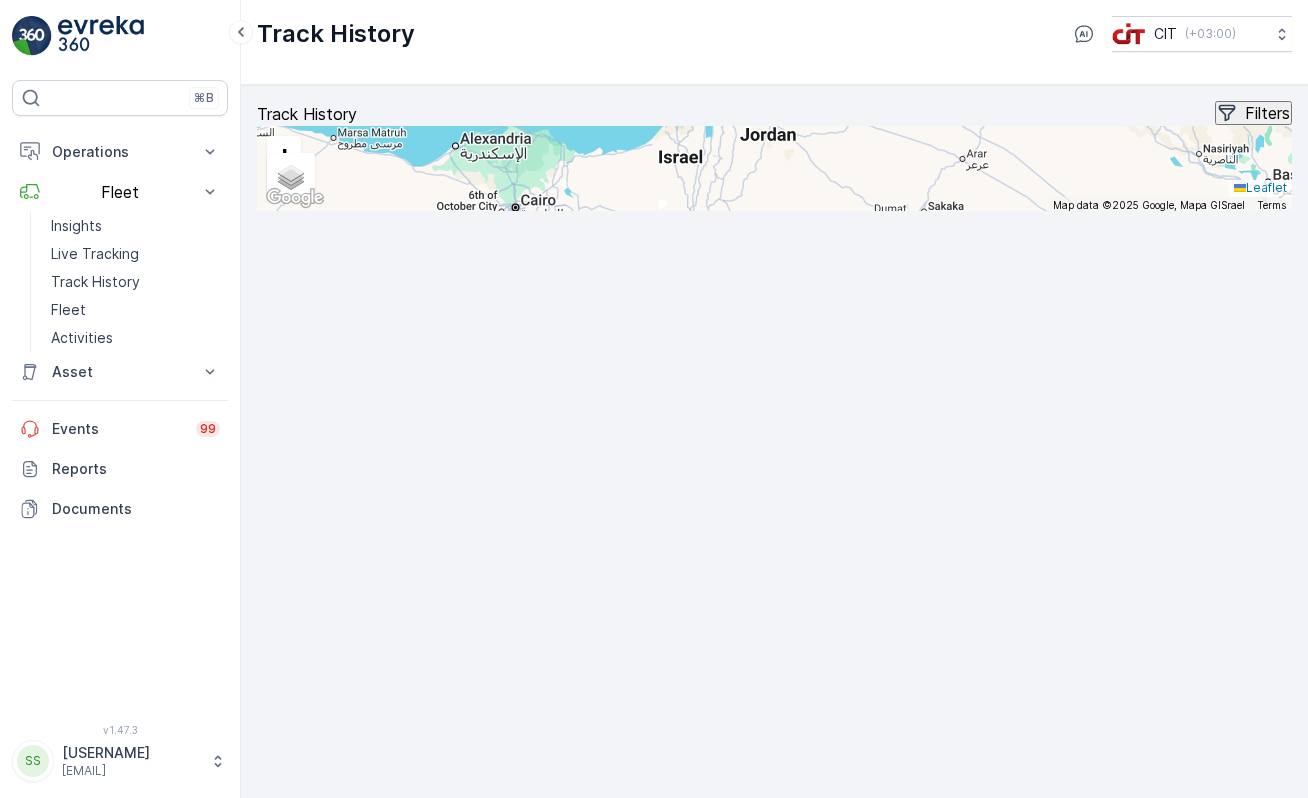 click on "Filters" at bounding box center (1267, 113) 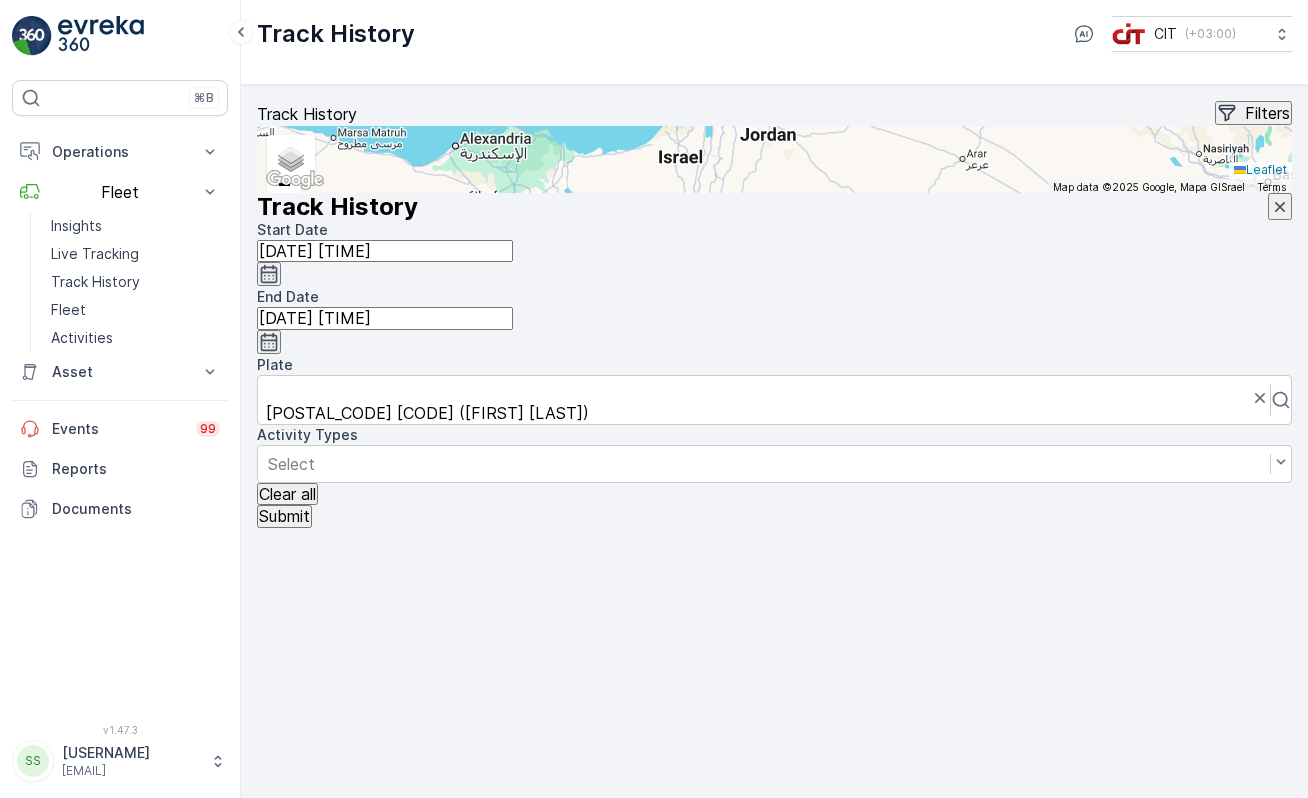 click 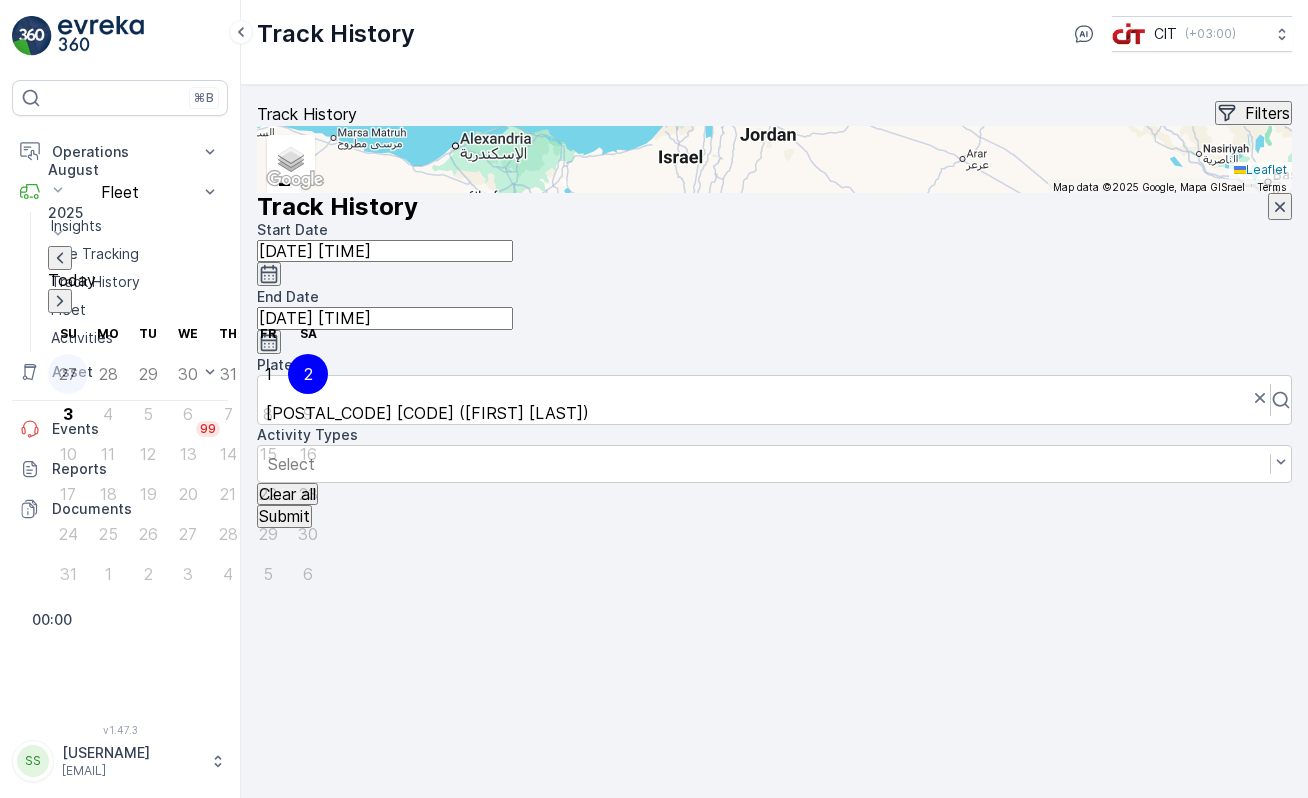 click on "27" at bounding box center [68, 374] 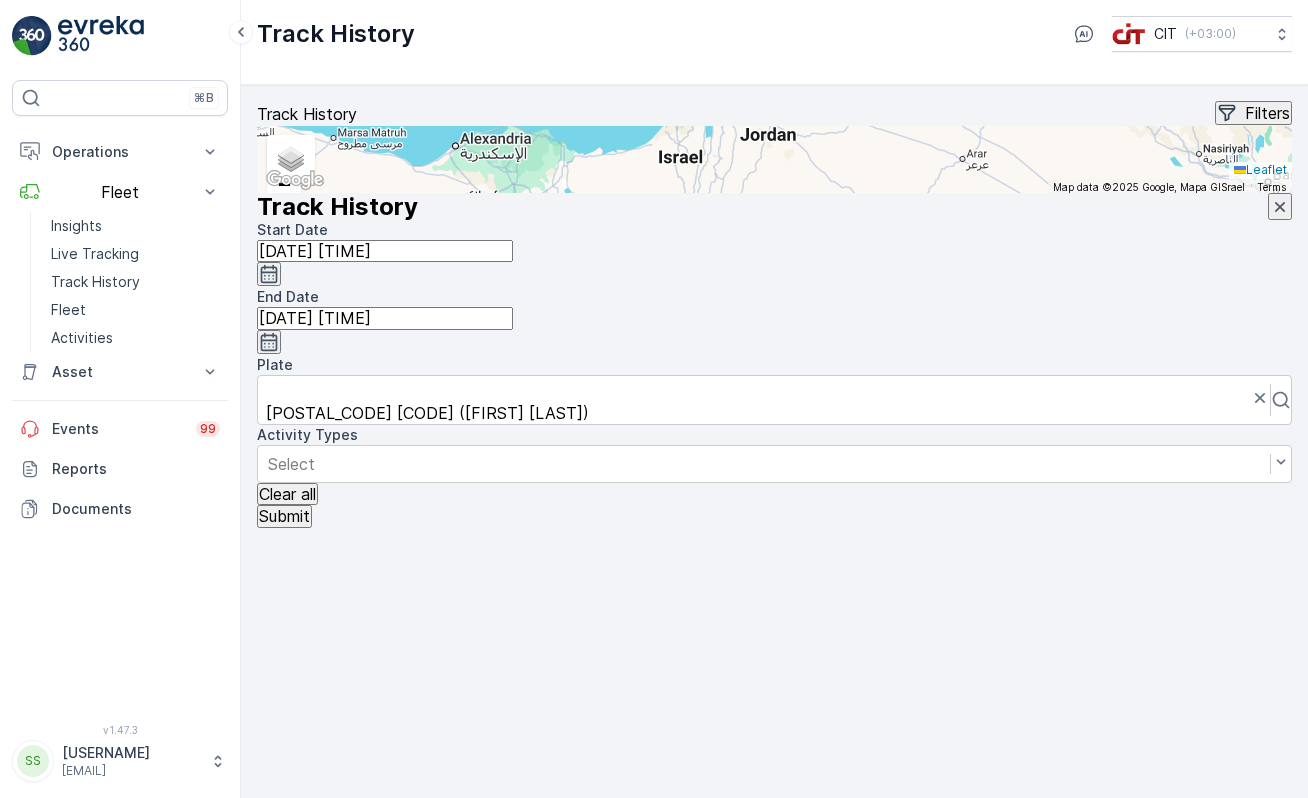 click 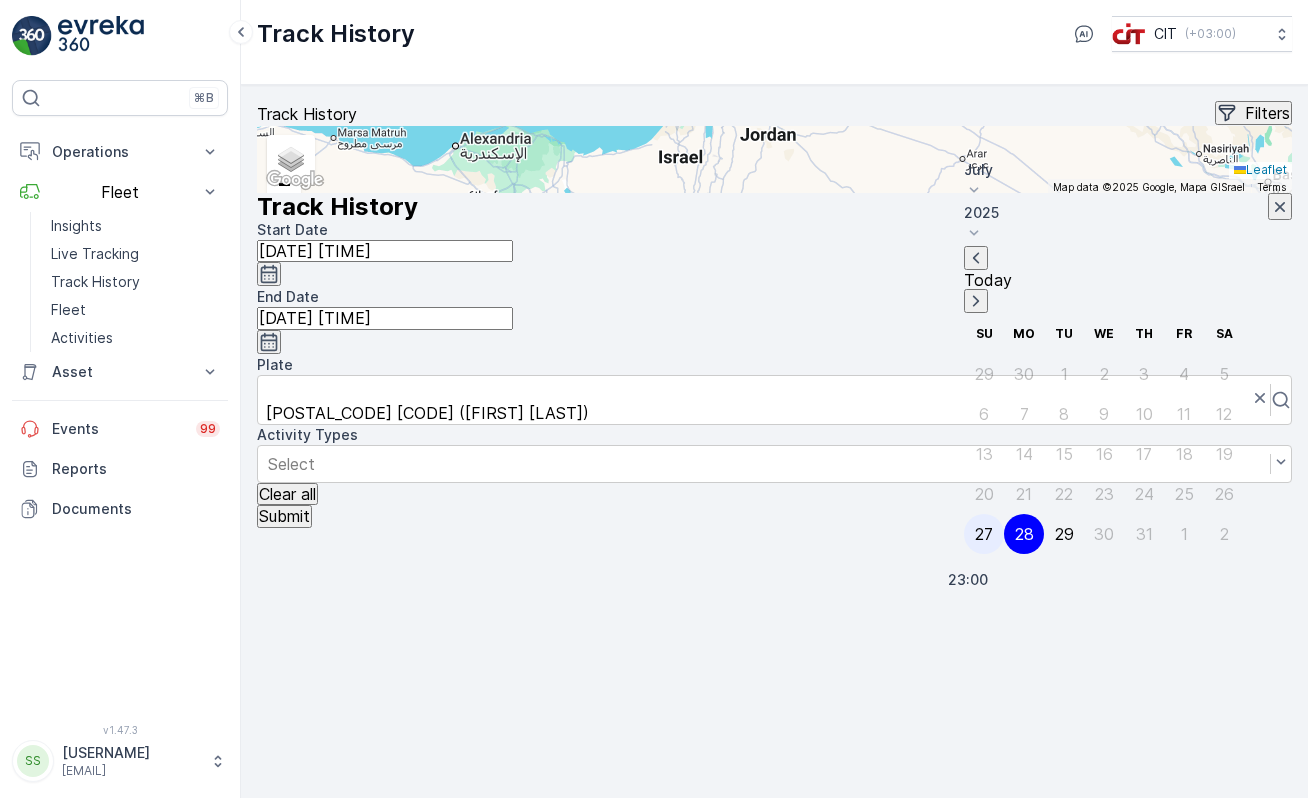 click on "27" at bounding box center (984, 534) 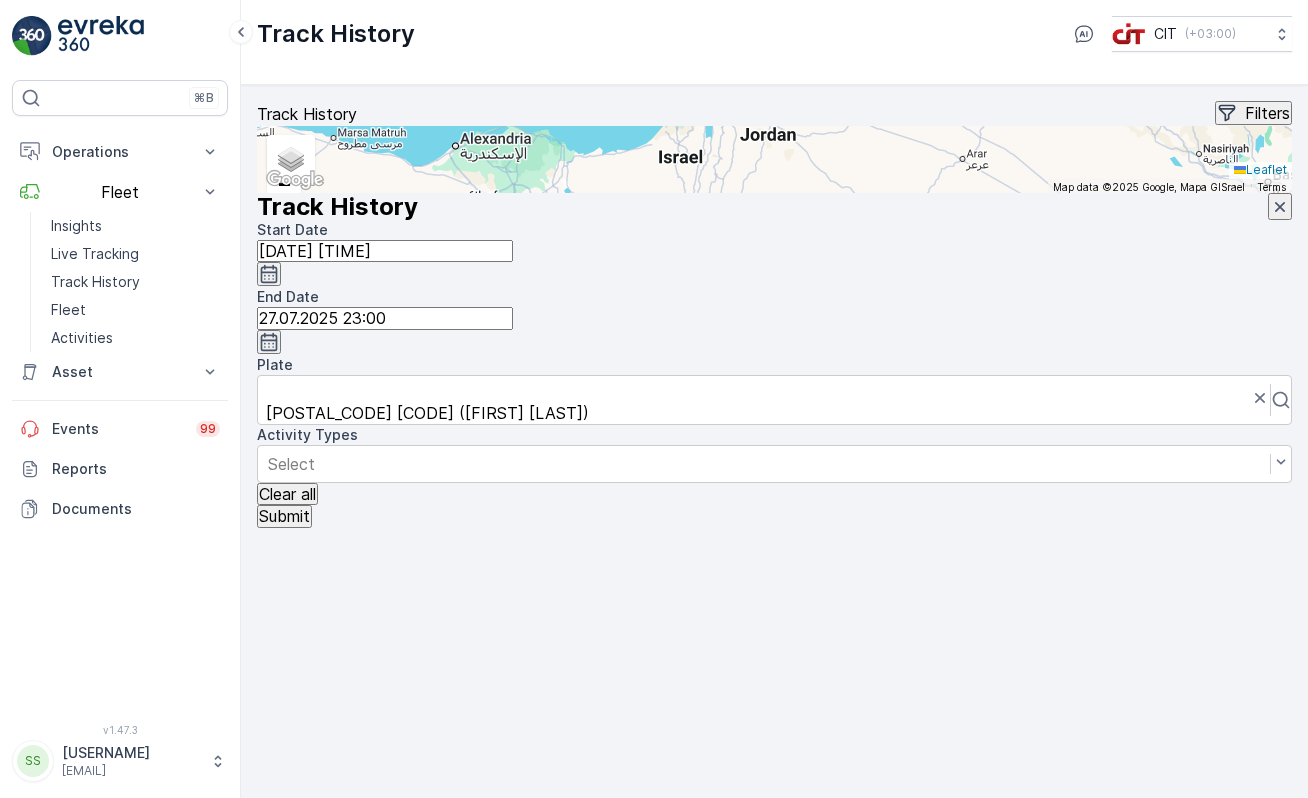 click on "Submit" at bounding box center (284, 516) 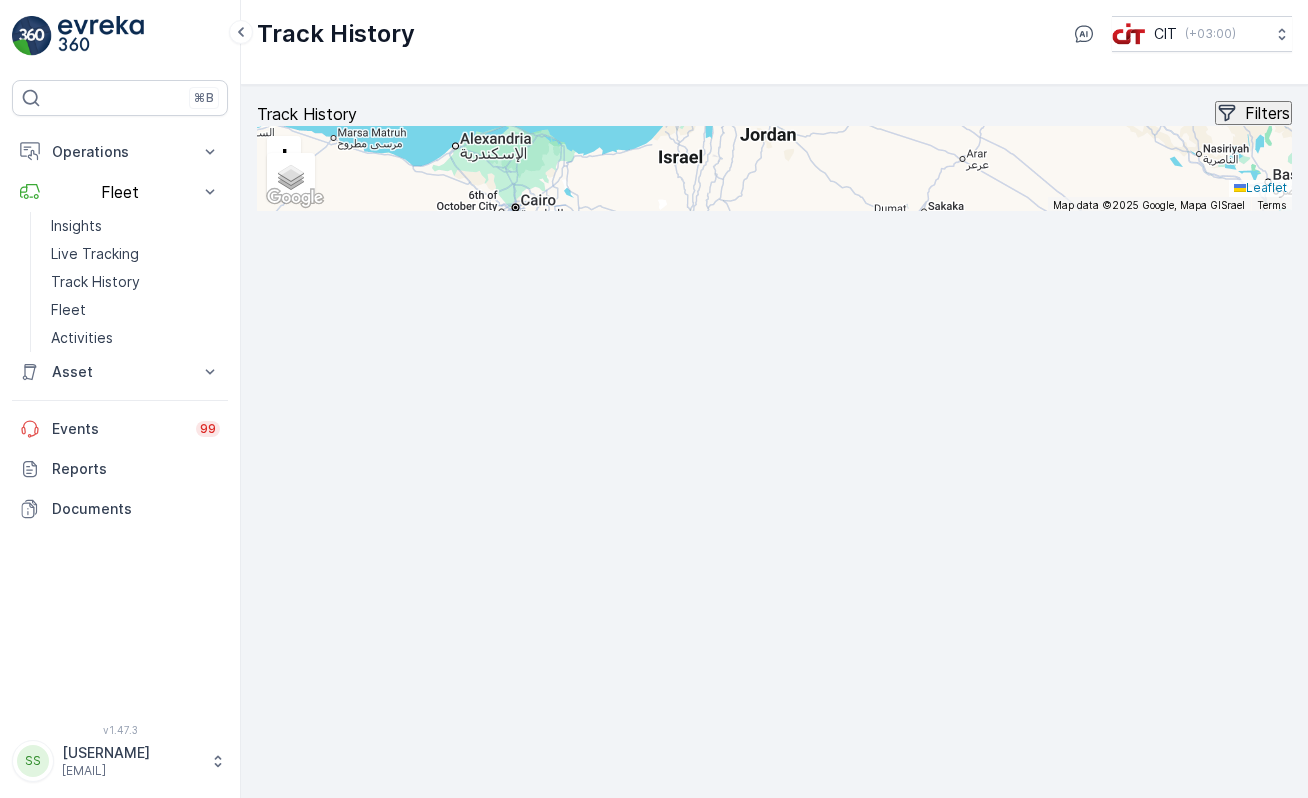 click 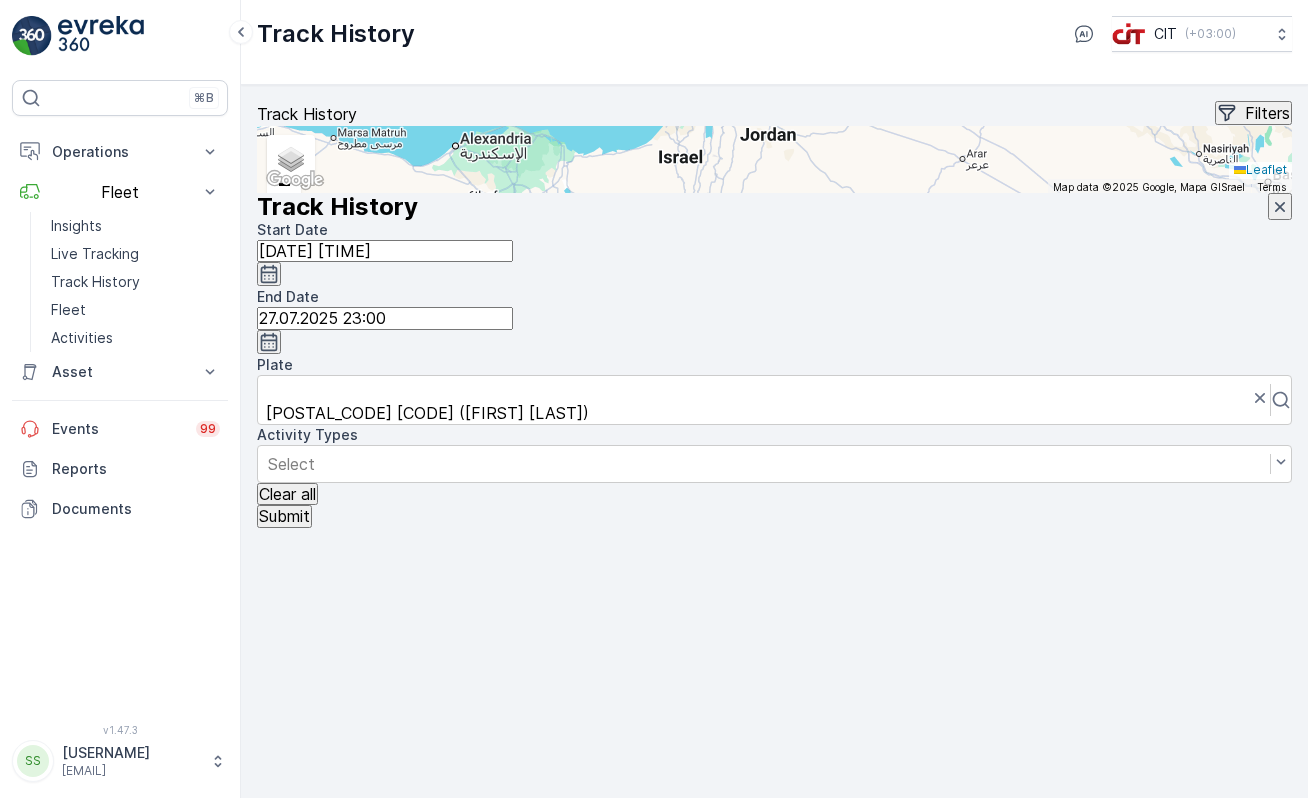 click 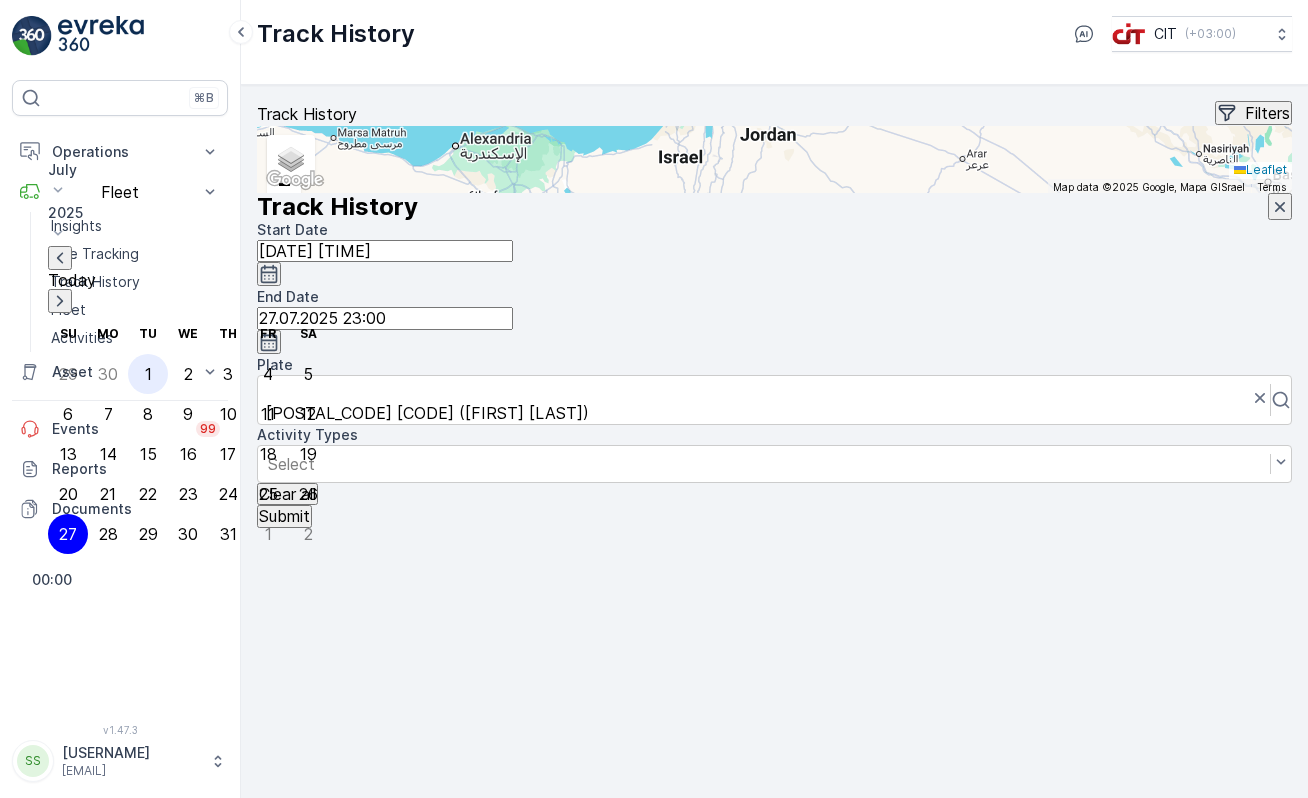 click on "1" at bounding box center (148, 374) 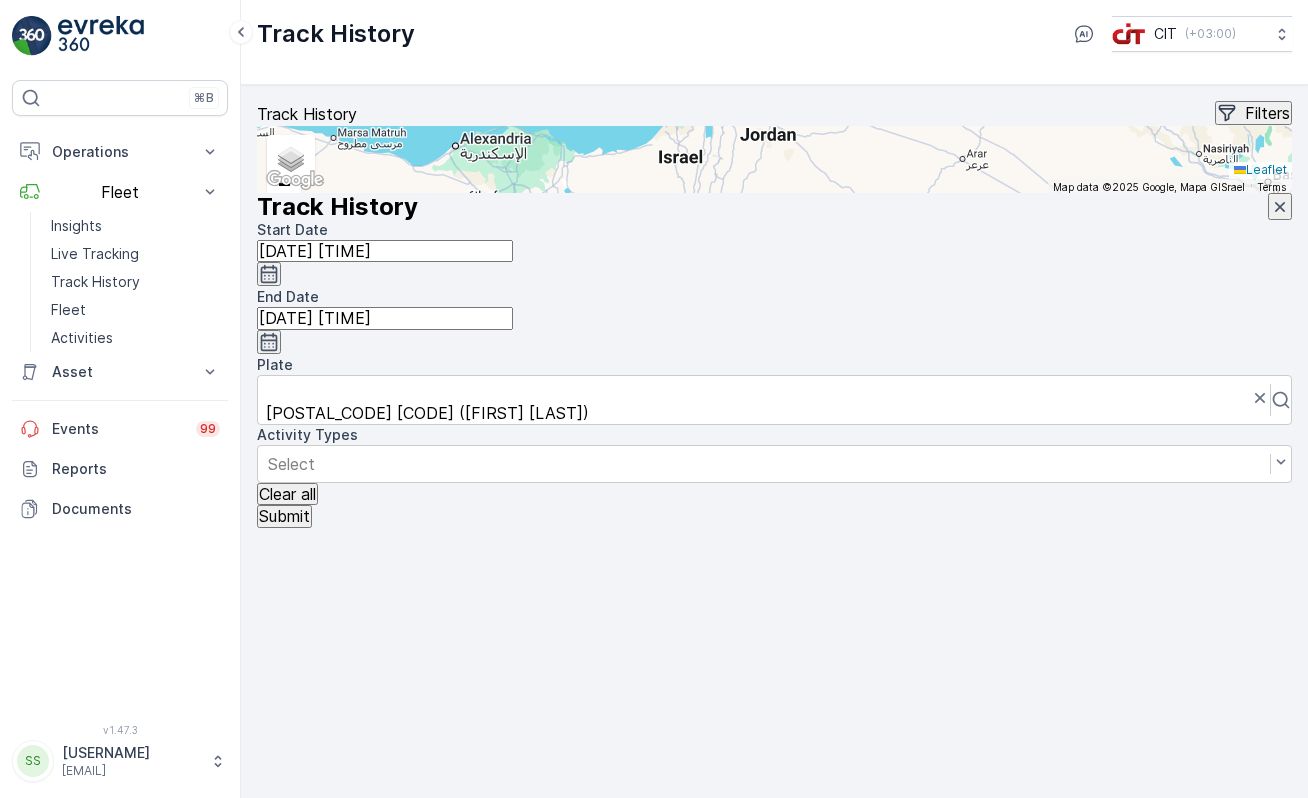 click on "Submit" at bounding box center (284, 516) 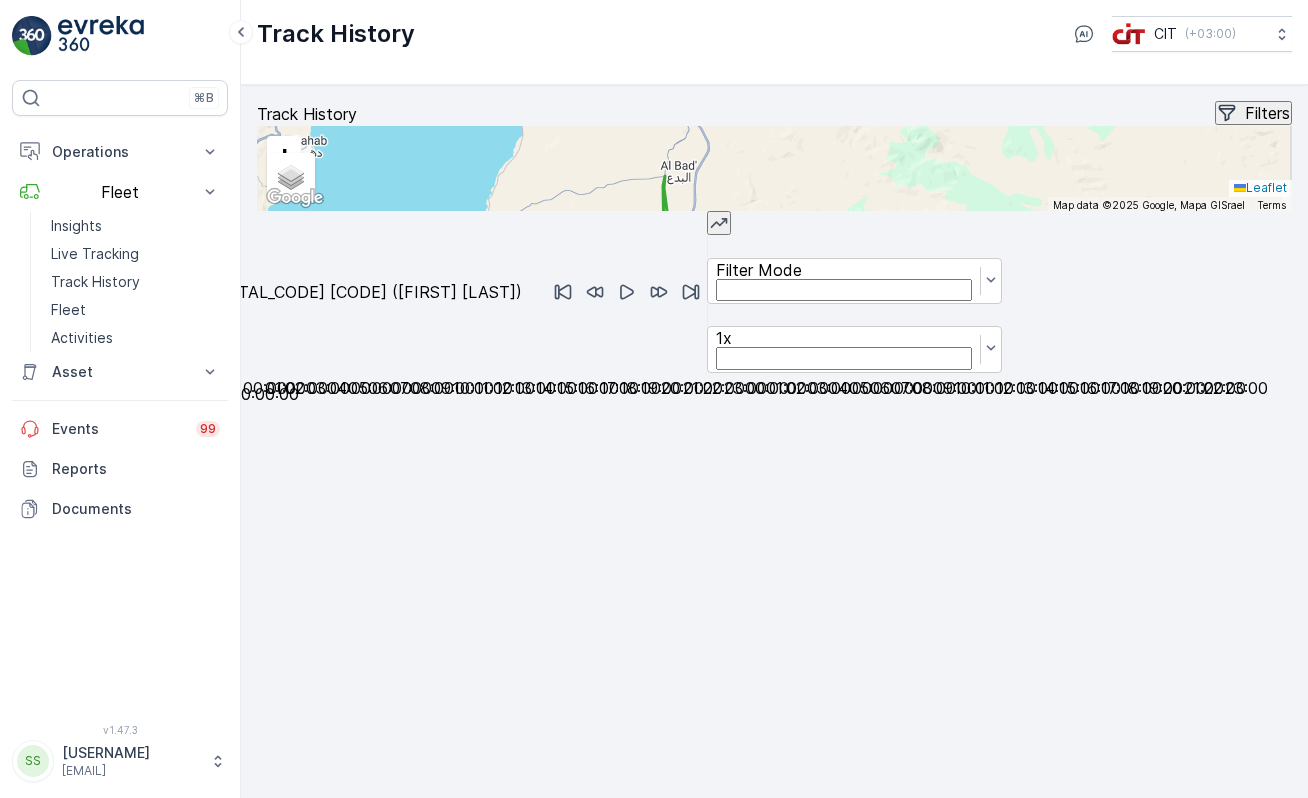 click on "Filters" at bounding box center (1267, 113) 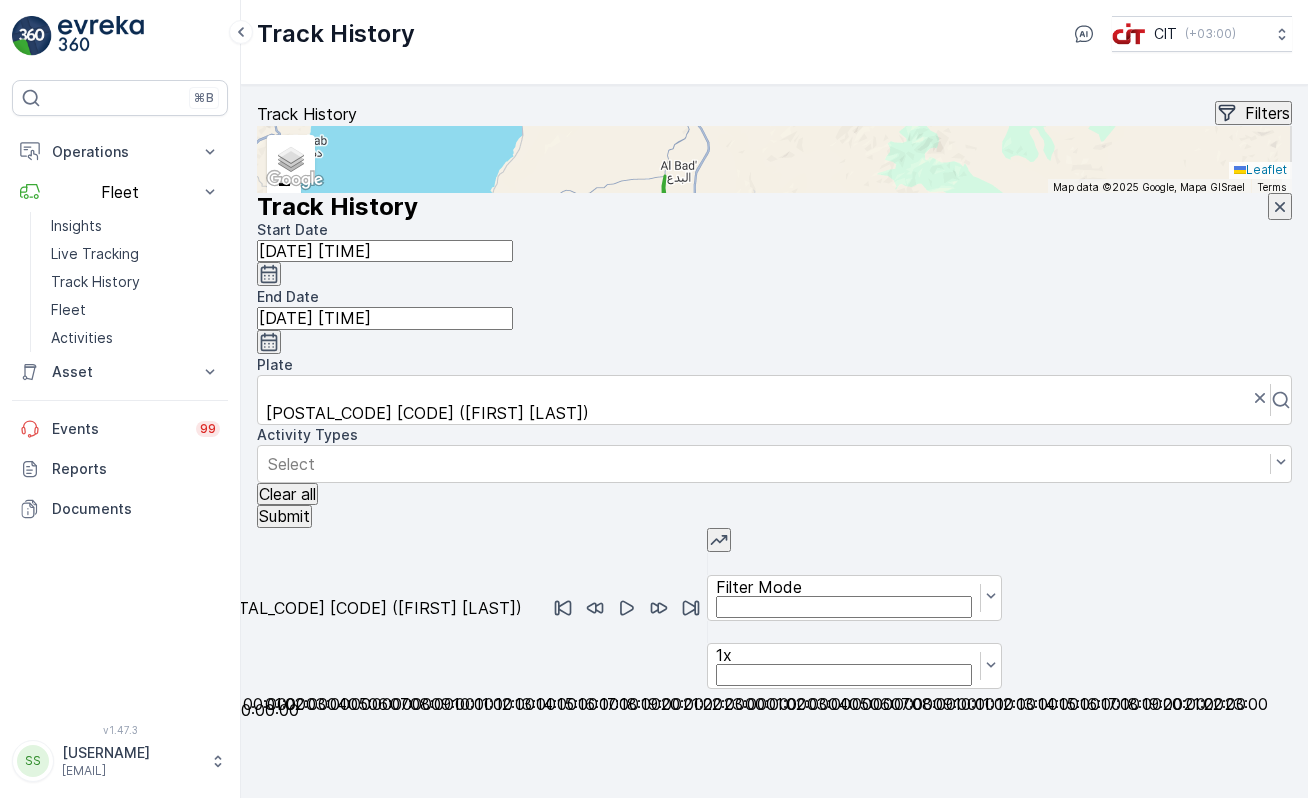 click 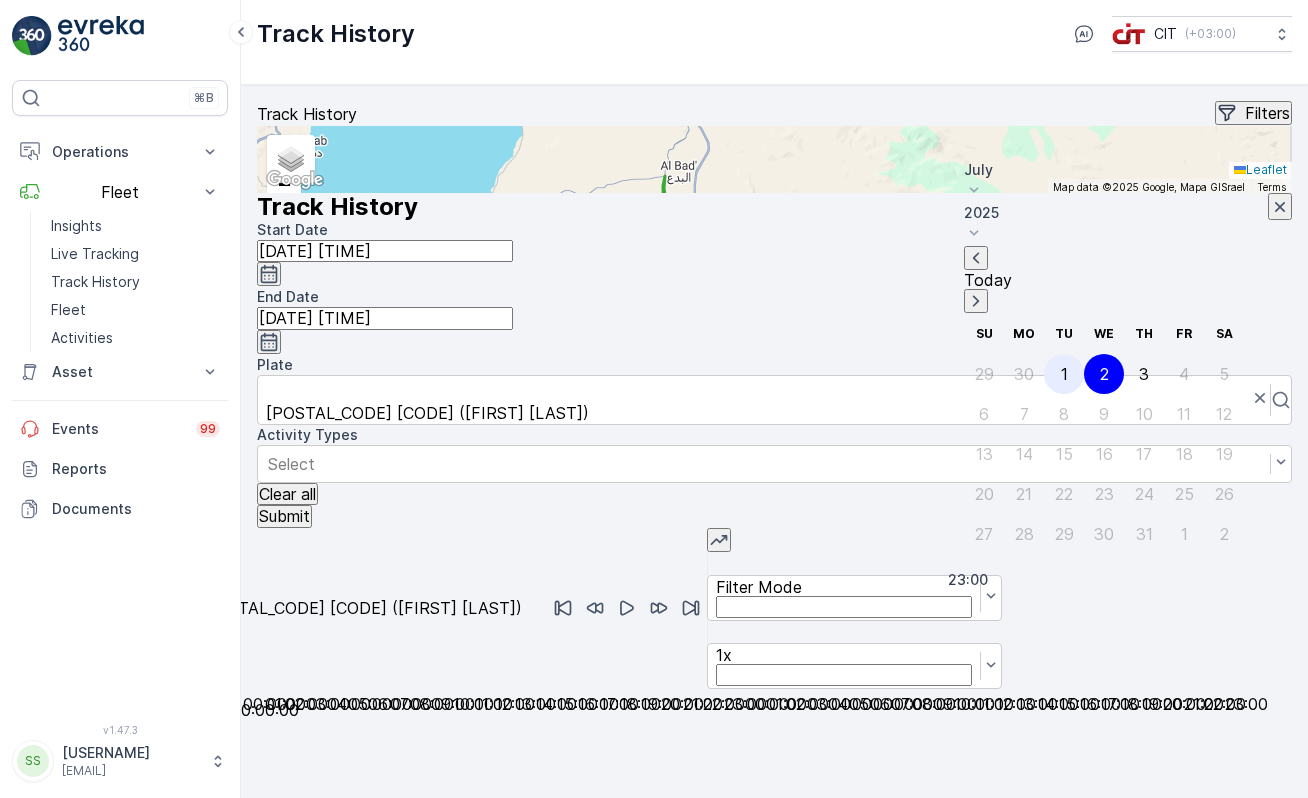 click on "1" at bounding box center [1064, 374] 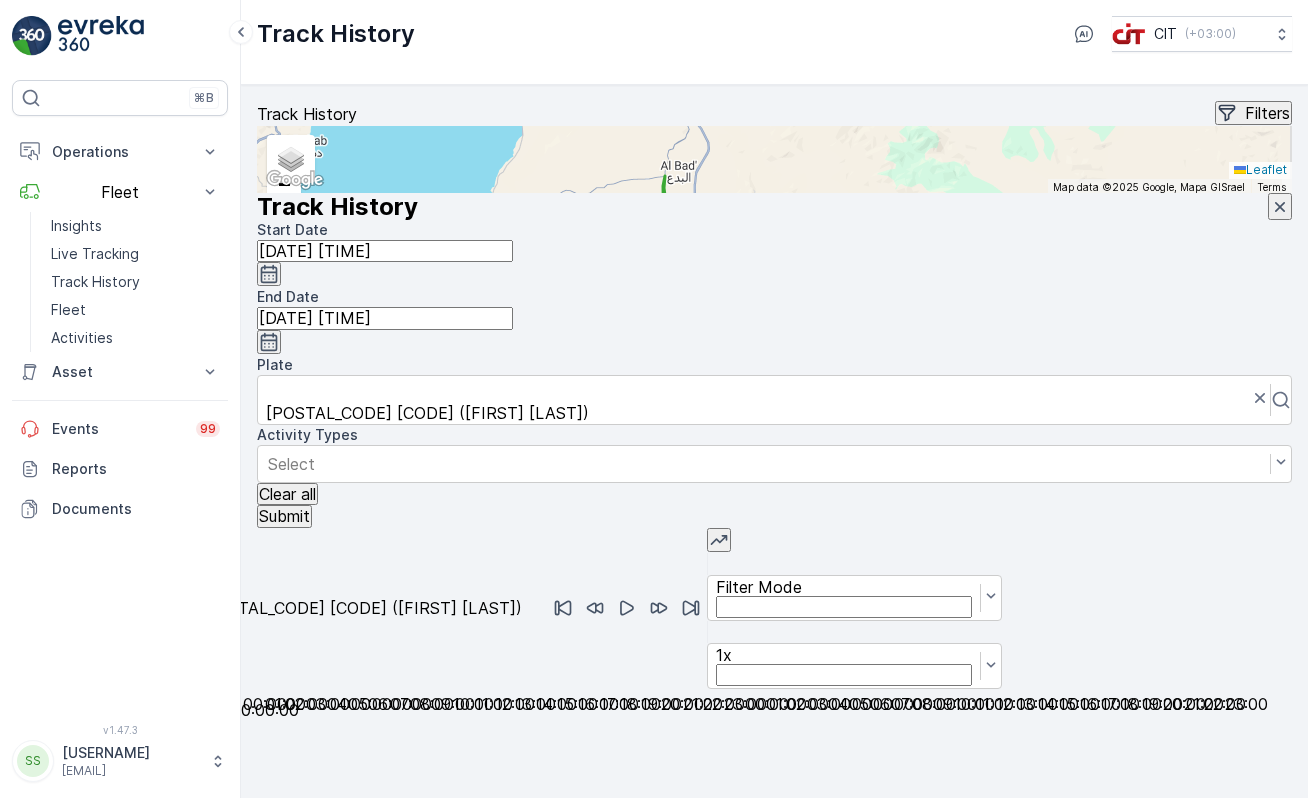 click on "Submit" at bounding box center [284, 516] 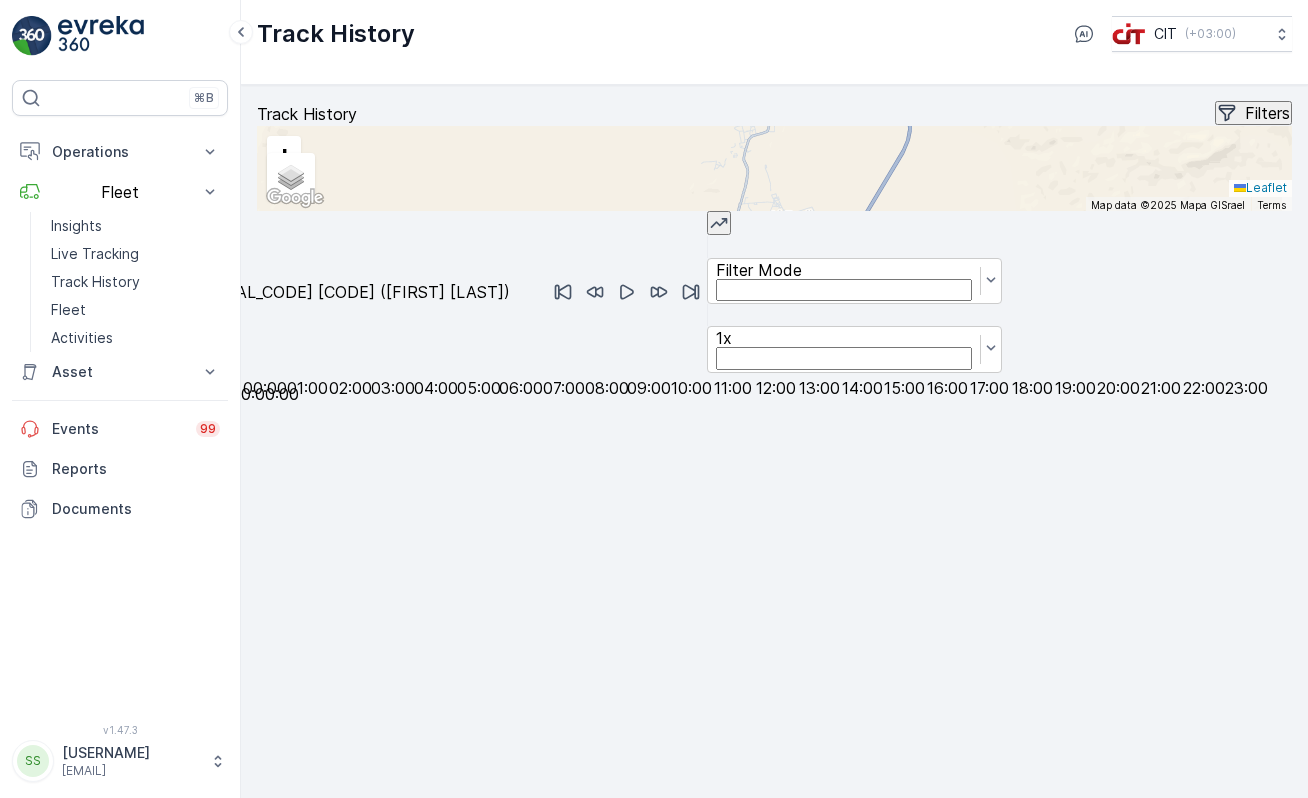 click on "Filters" at bounding box center (1267, 113) 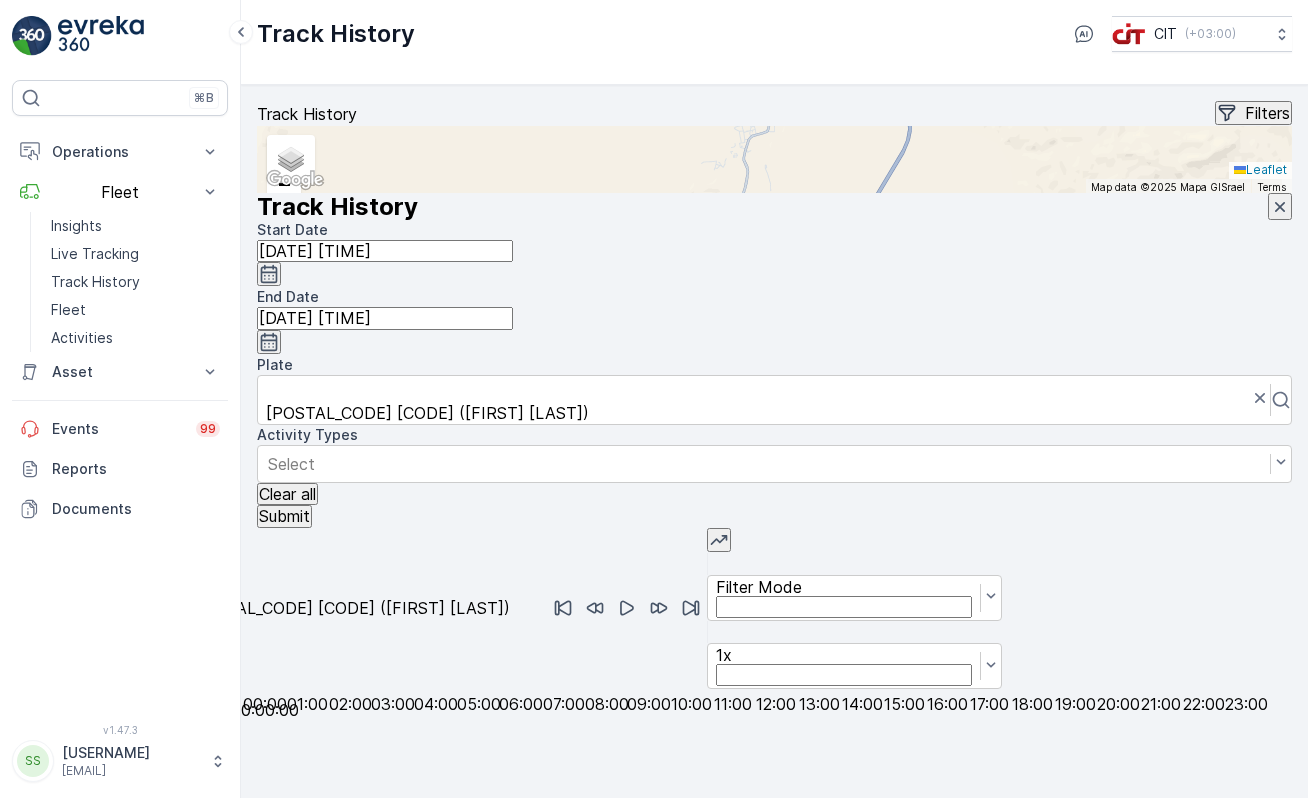 click 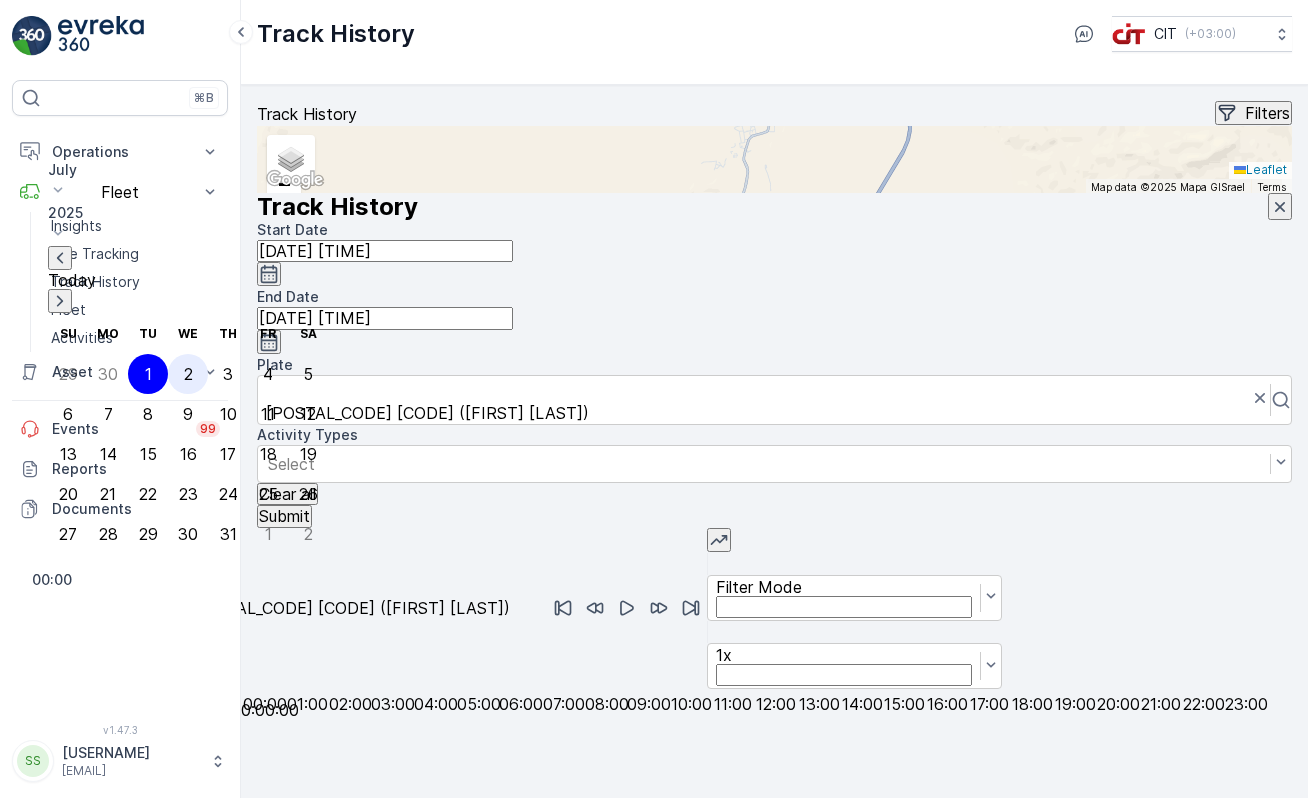 click on "2" at bounding box center [188, 374] 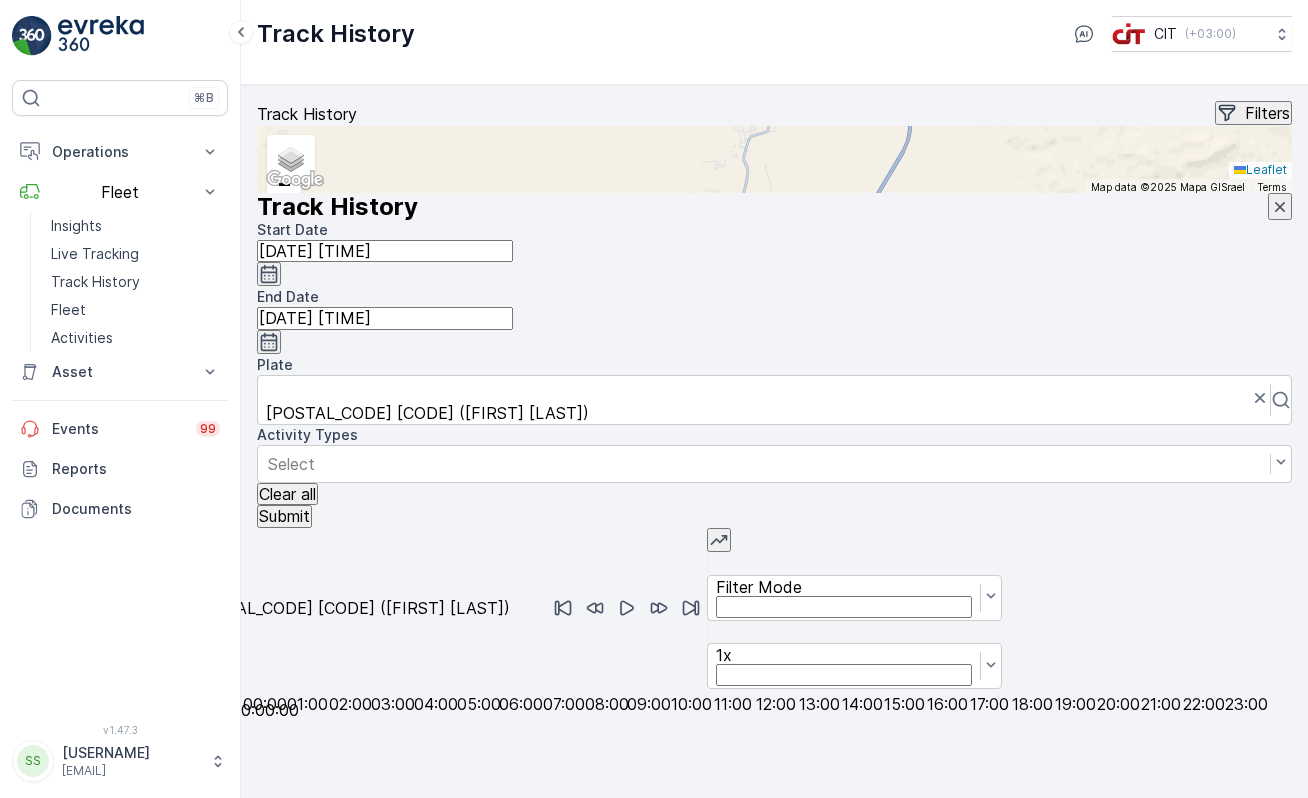 click 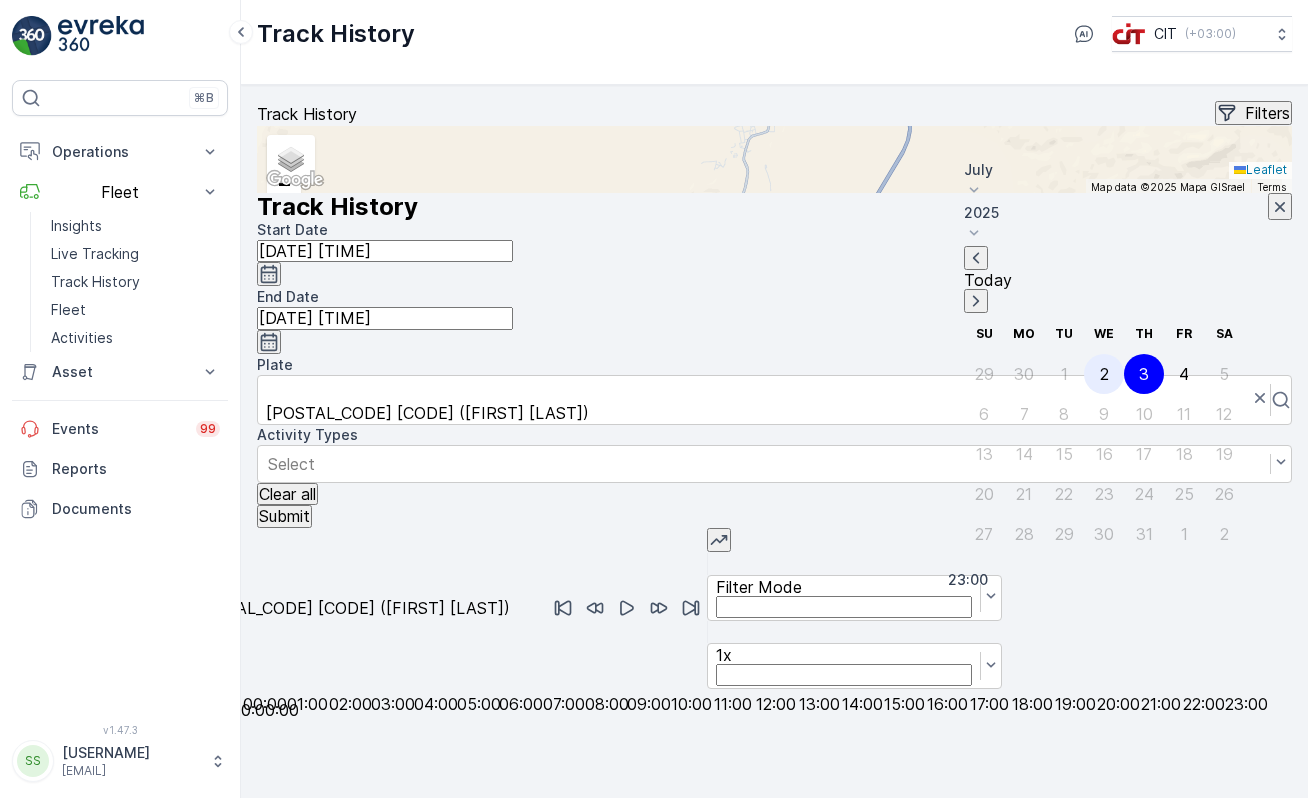 click on "2" at bounding box center [1104, 374] 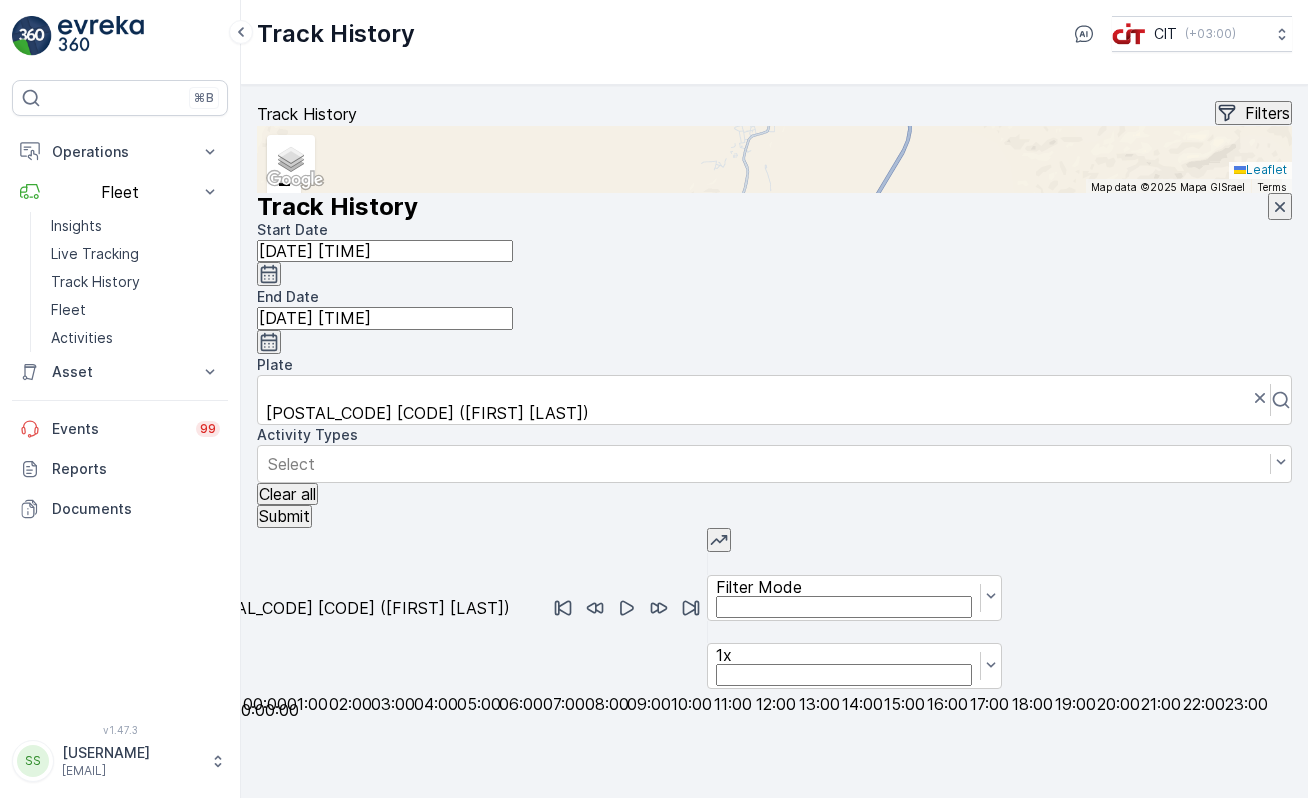 click on "Submit" at bounding box center [284, 516] 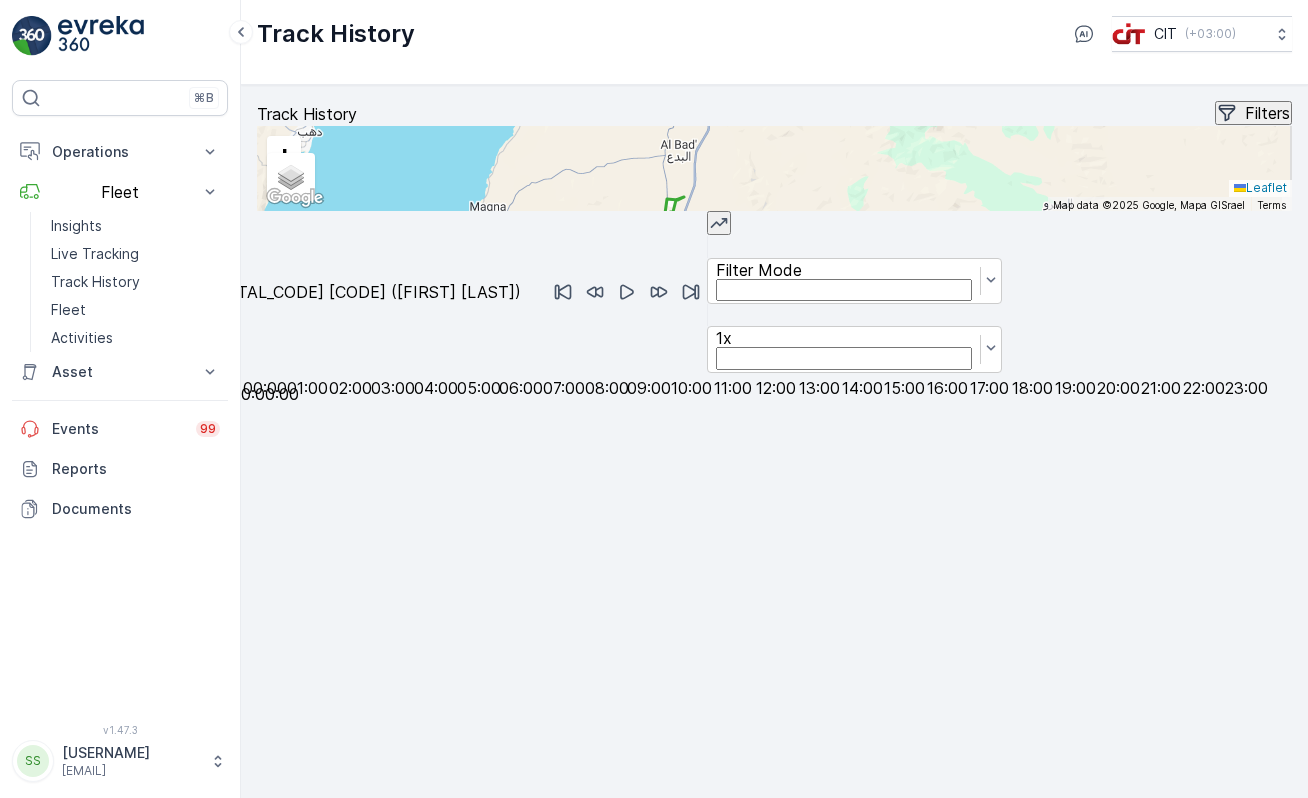 click on "Filters" at bounding box center (1267, 113) 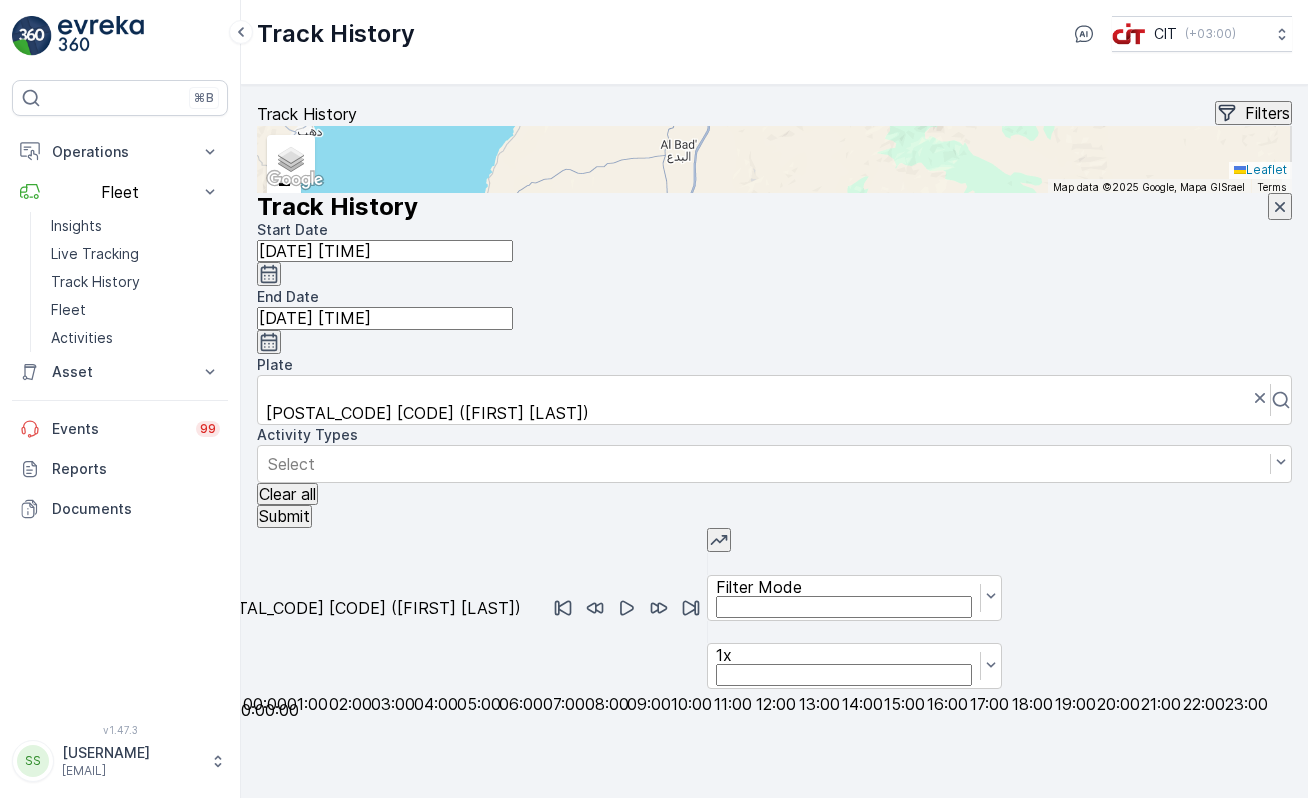 click 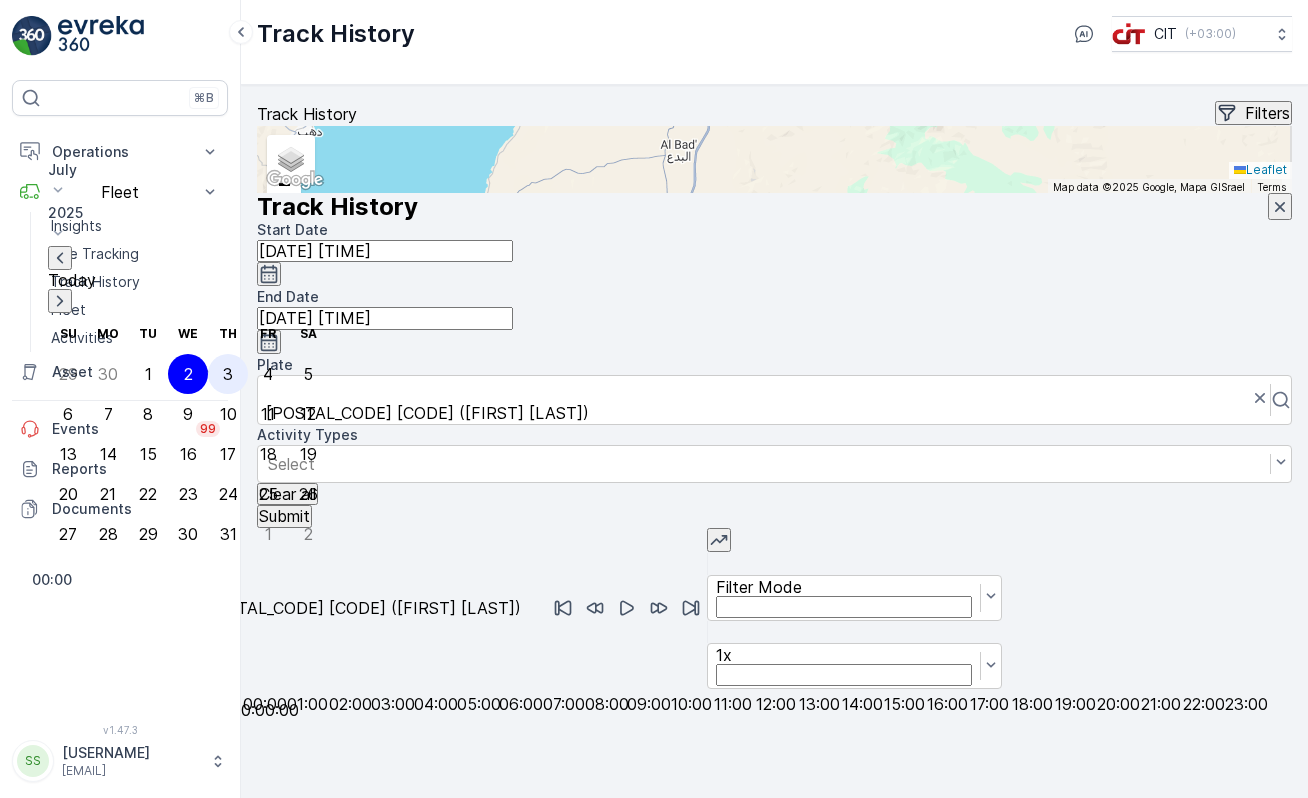 click on "3" at bounding box center [228, 374] 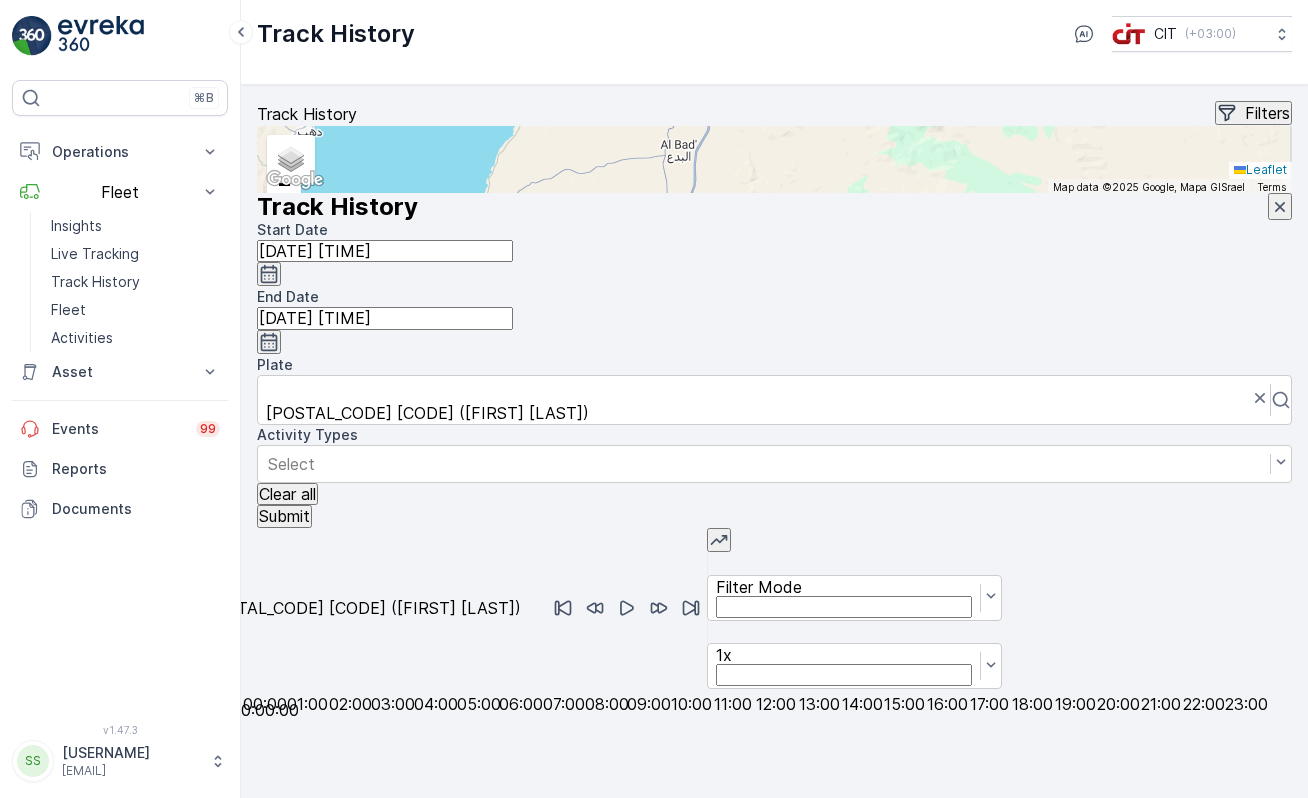 click 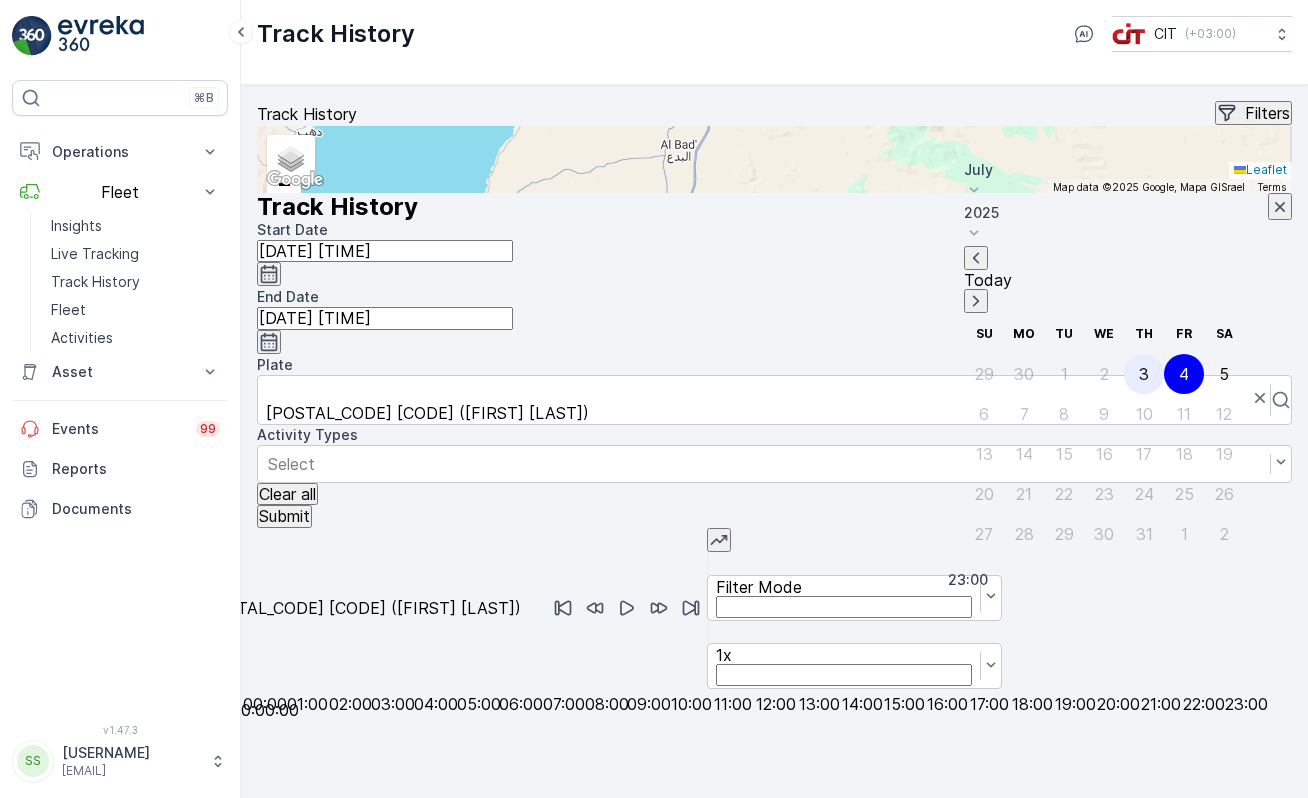 click on "3" at bounding box center (1144, 374) 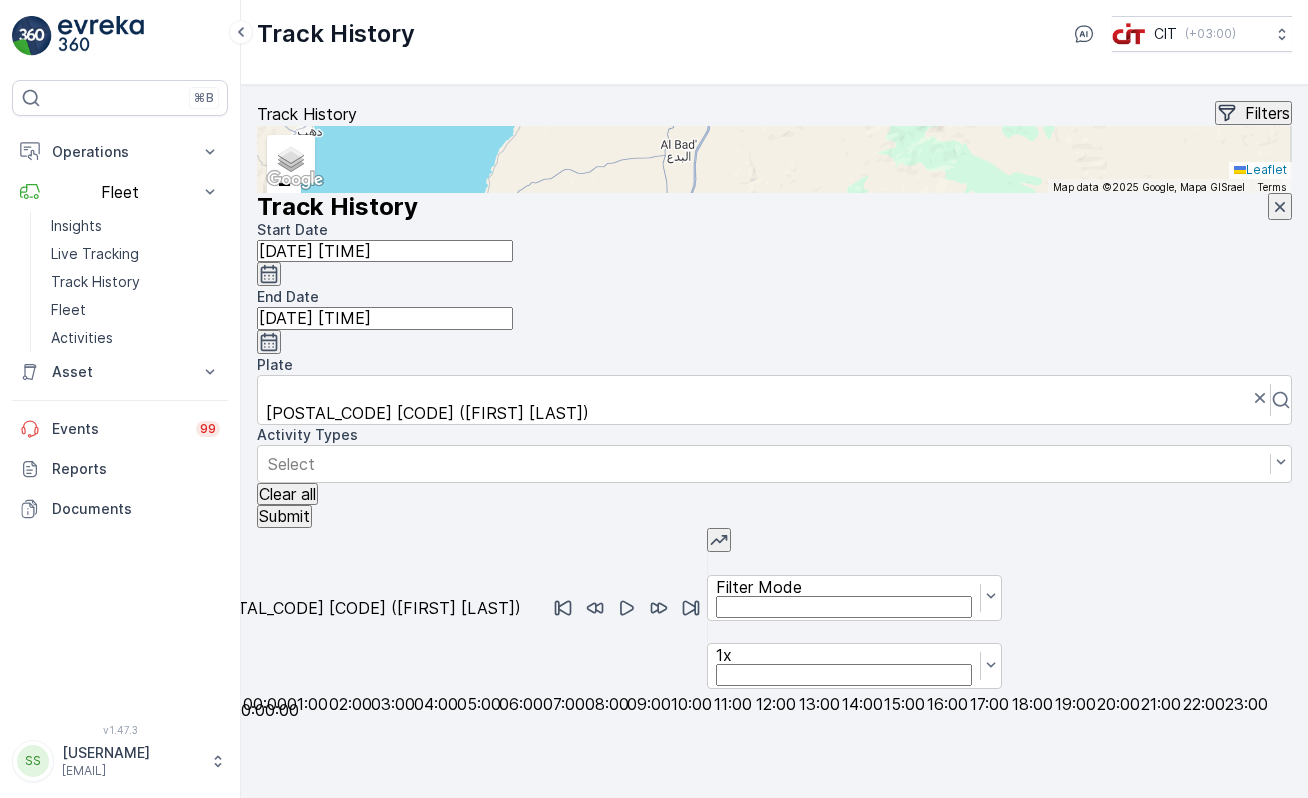 click on "Submit" at bounding box center [284, 516] 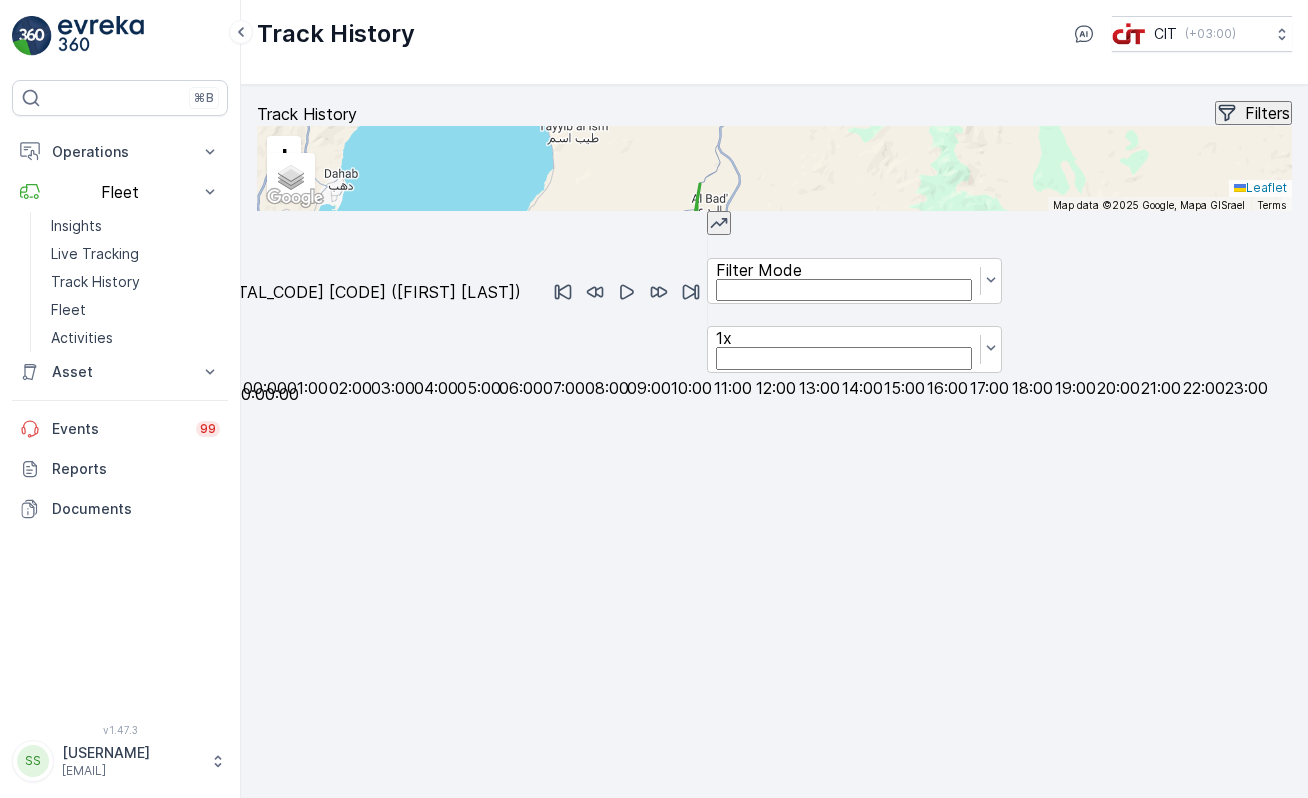 click on "Filters" at bounding box center (1267, 113) 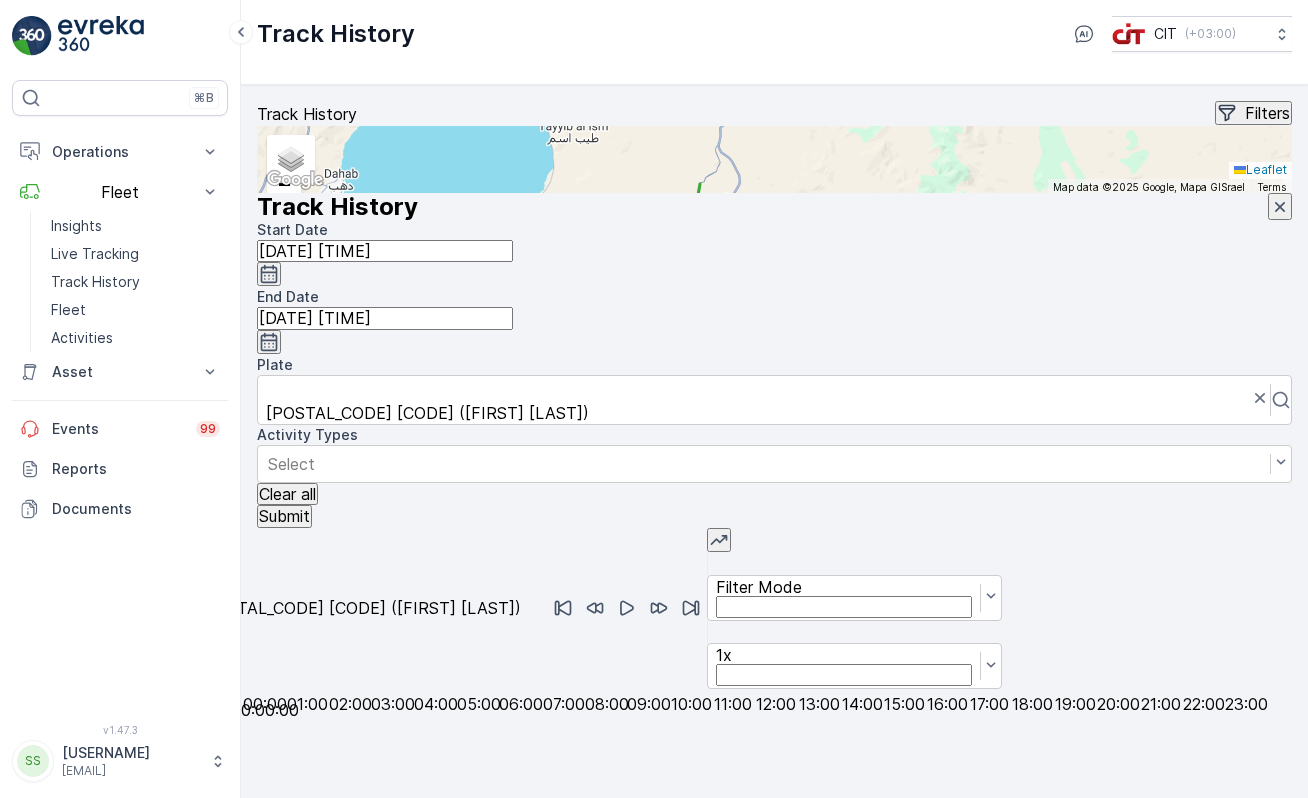 click 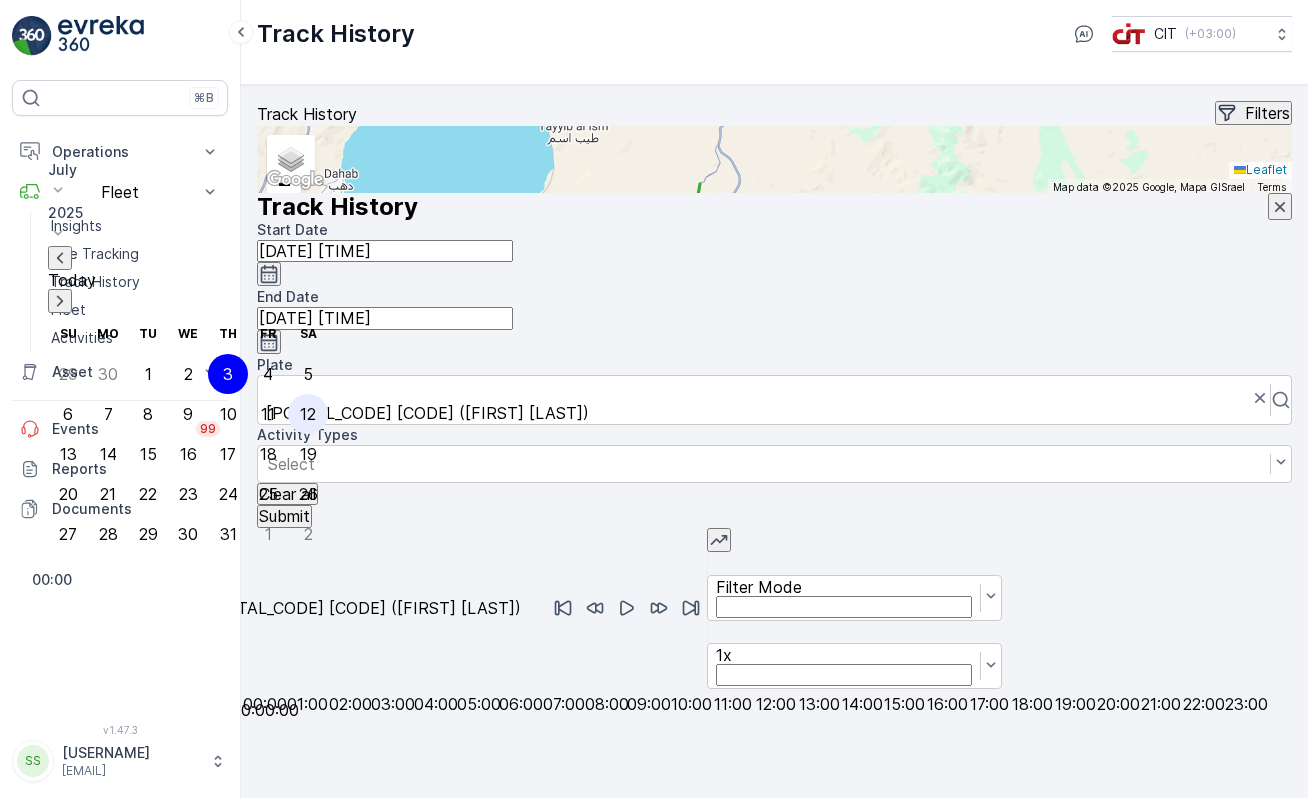 click on "12" at bounding box center (308, 414) 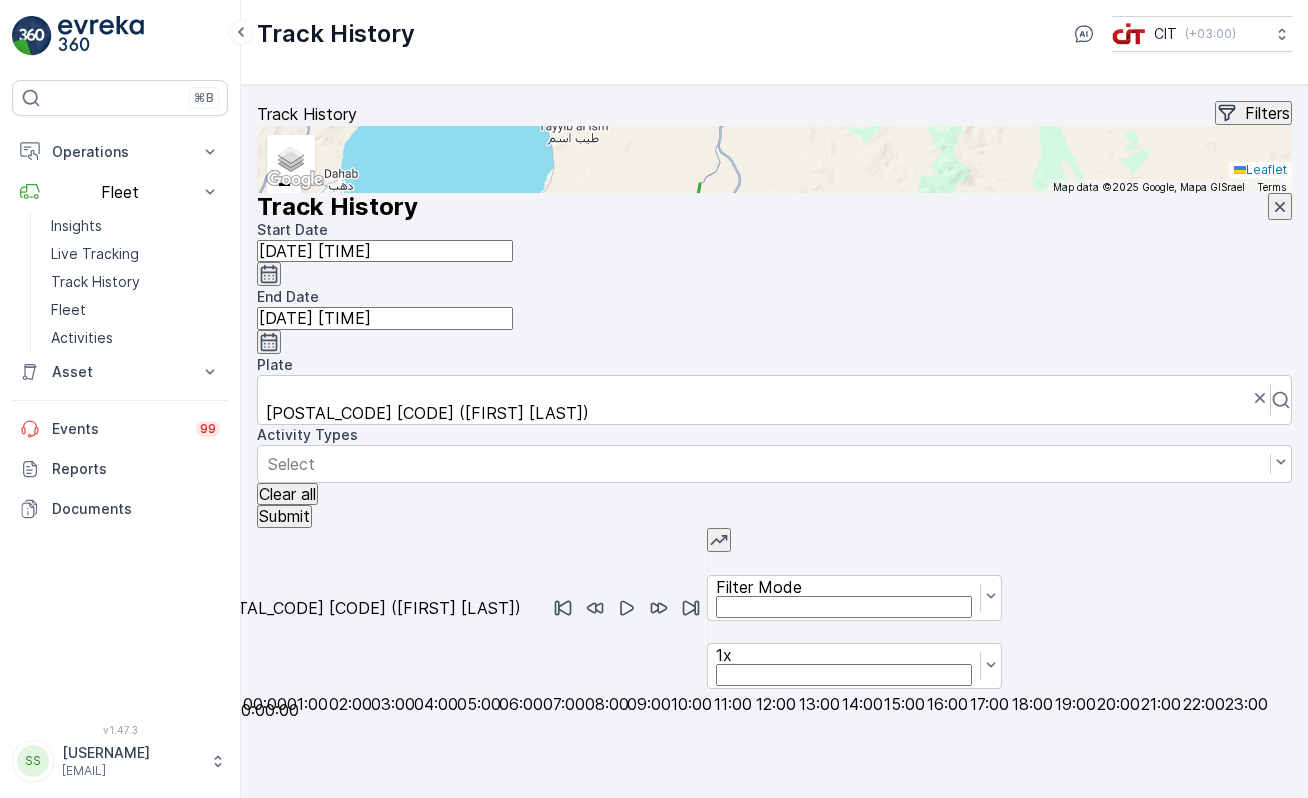 click on "Submit" at bounding box center [284, 516] 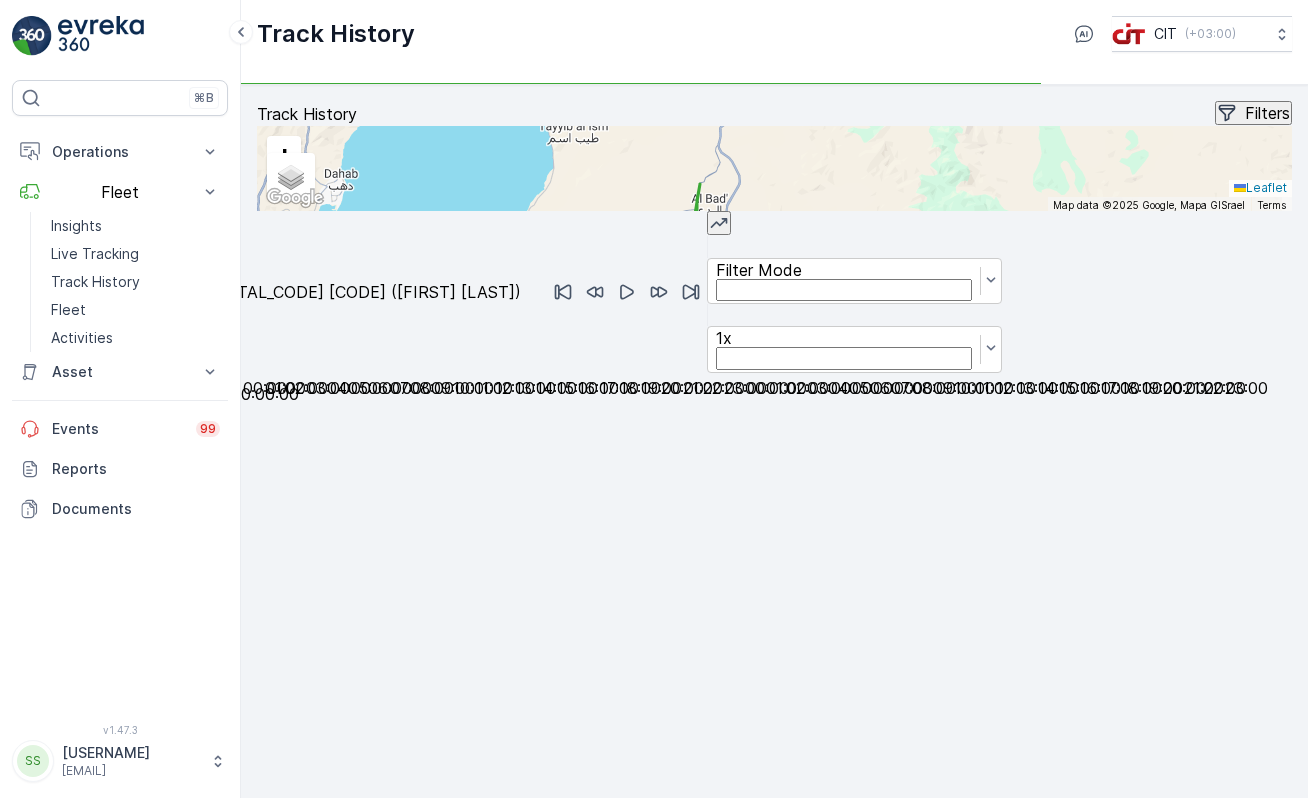 click on "Filters" at bounding box center [1267, 113] 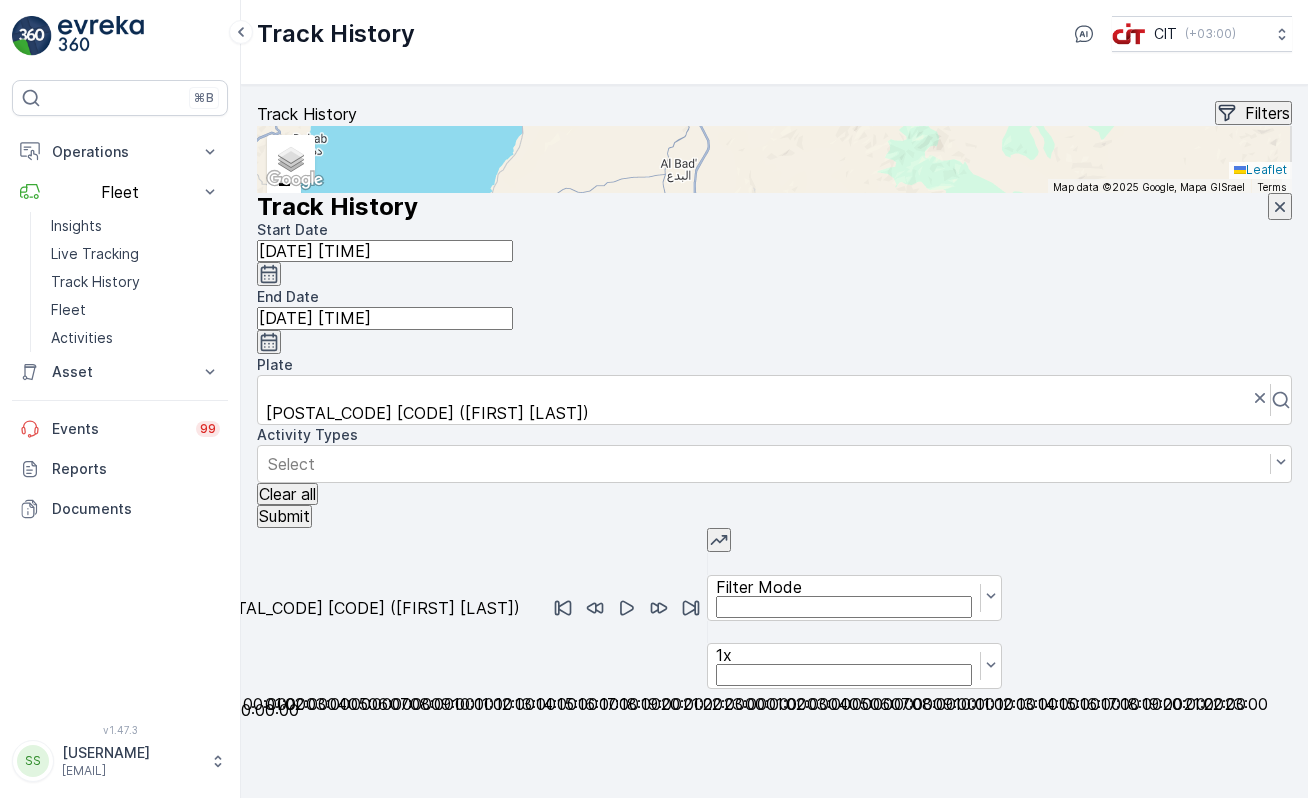 click 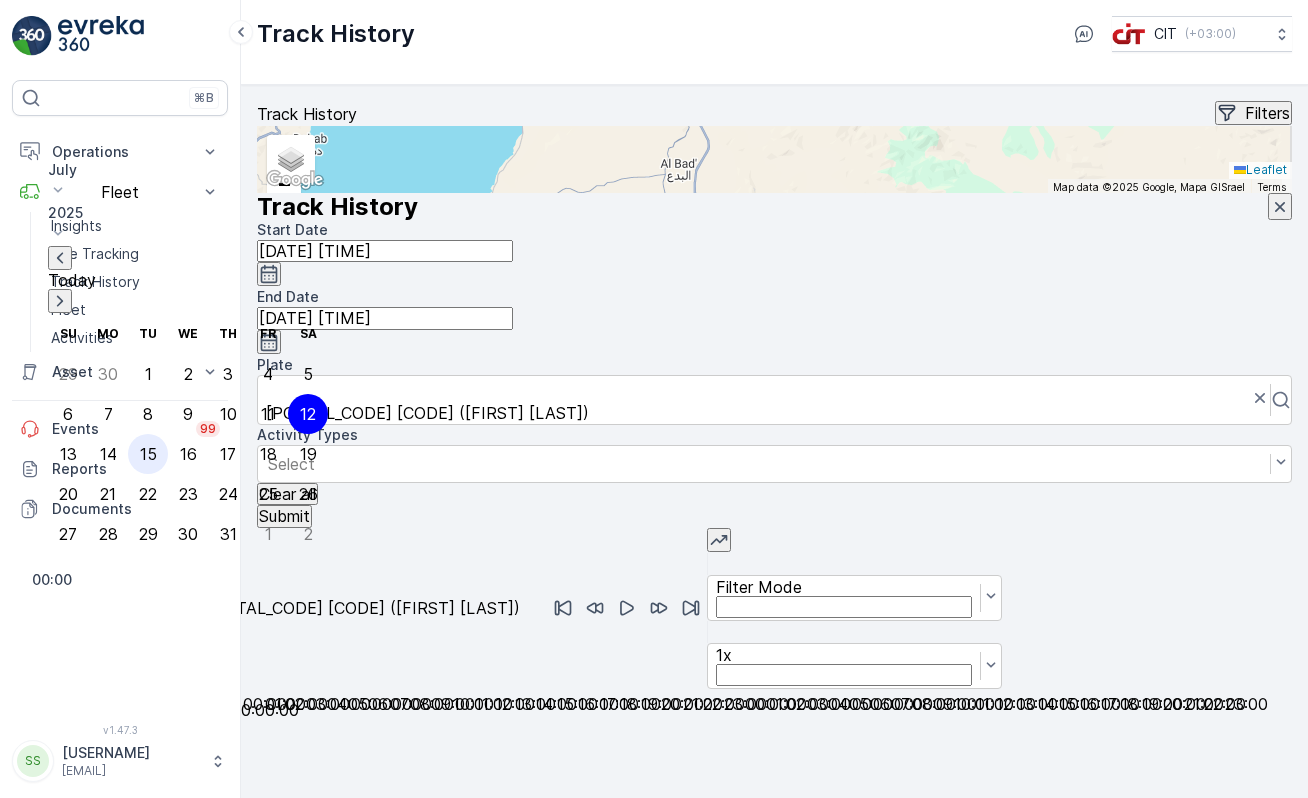 click on "15" at bounding box center (148, 454) 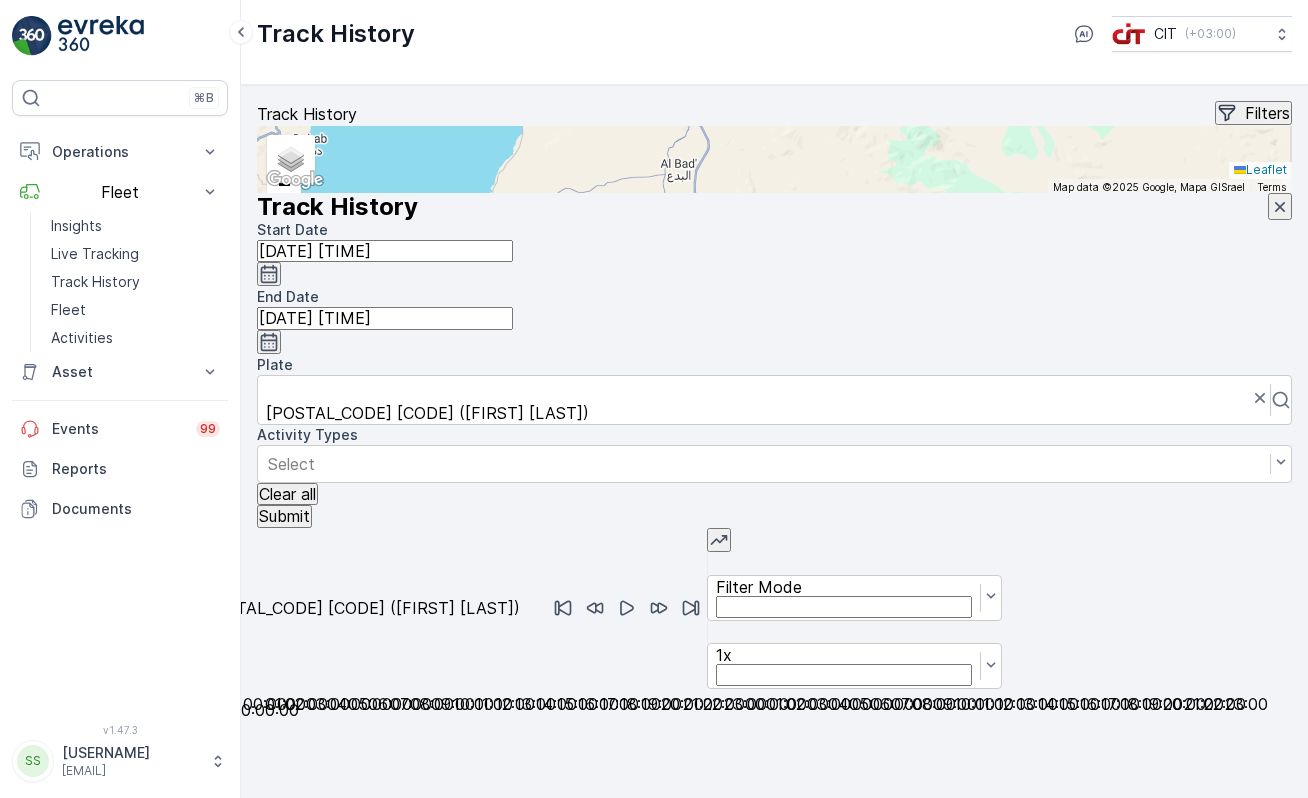 click on "Submit" at bounding box center (284, 516) 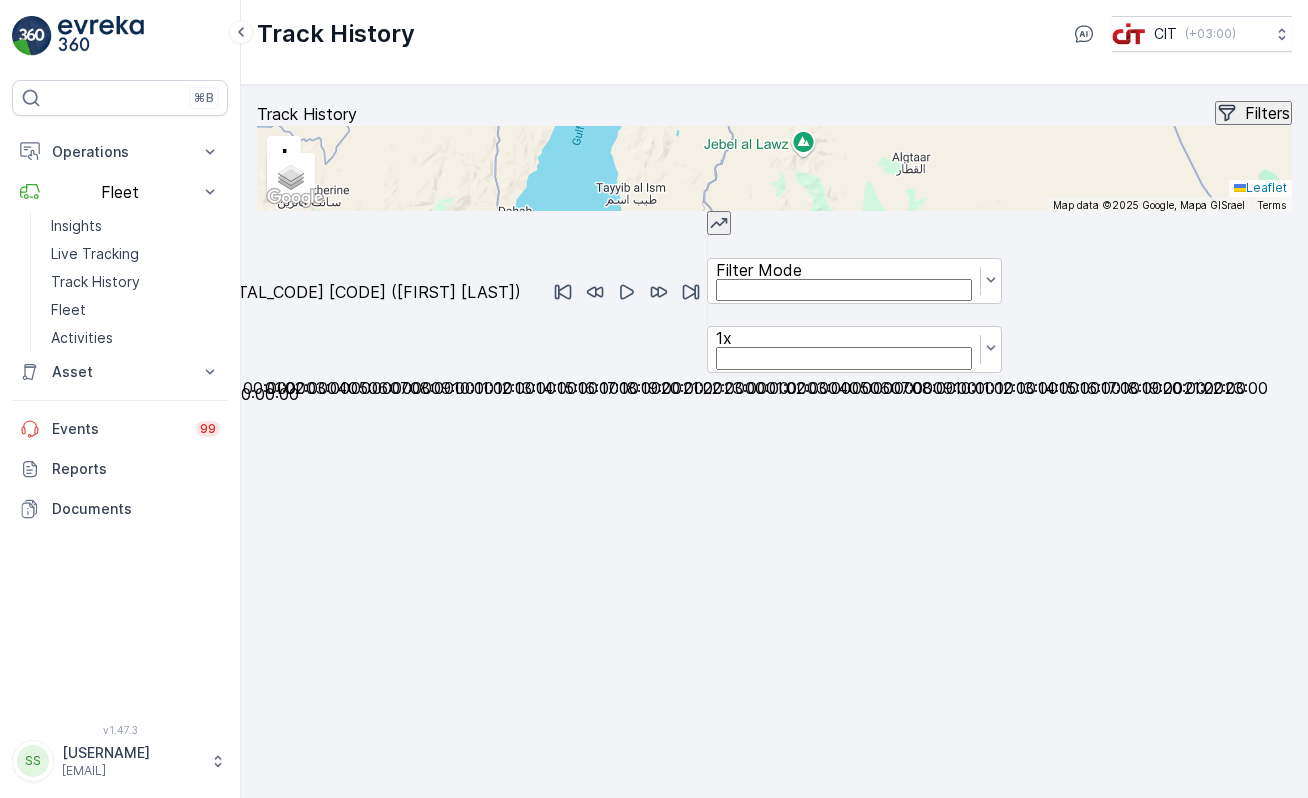 click on "Filters" at bounding box center [1267, 113] 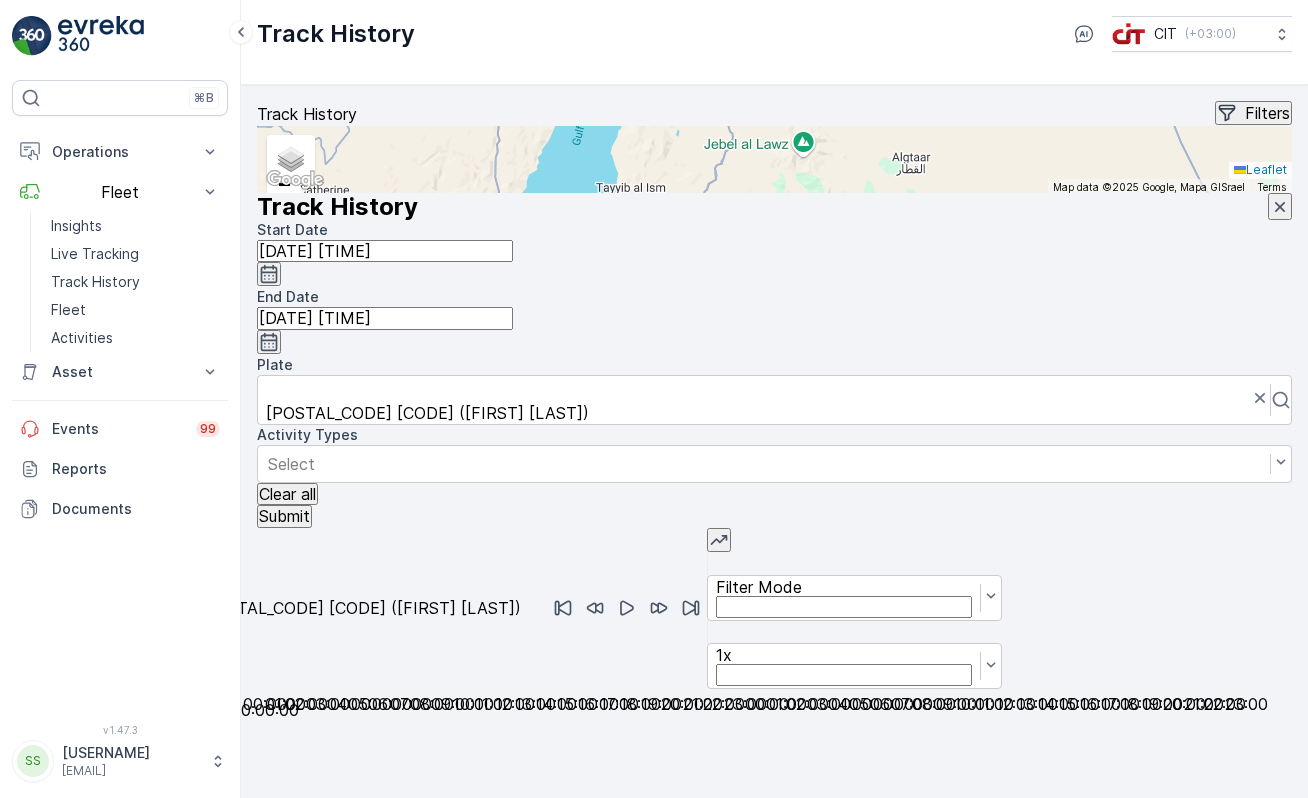 click 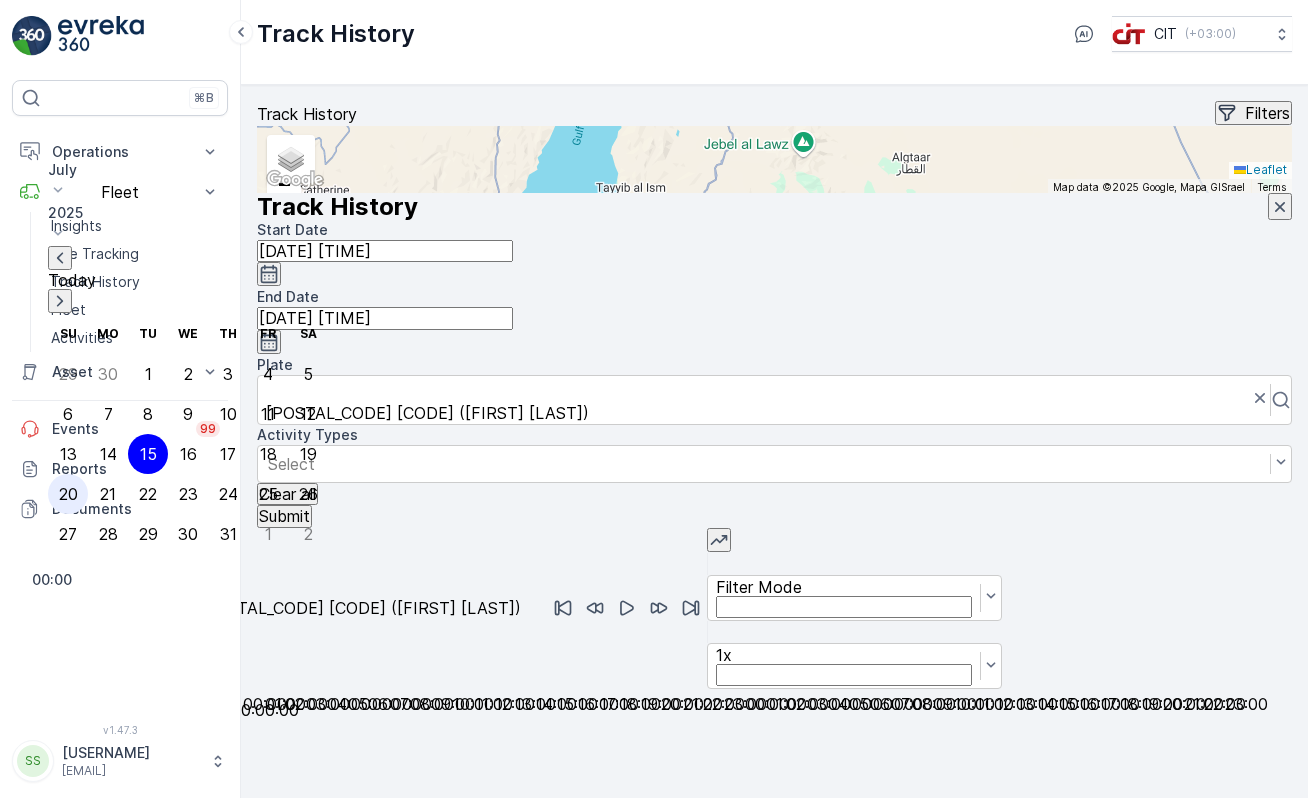 click on "20" at bounding box center [68, 494] 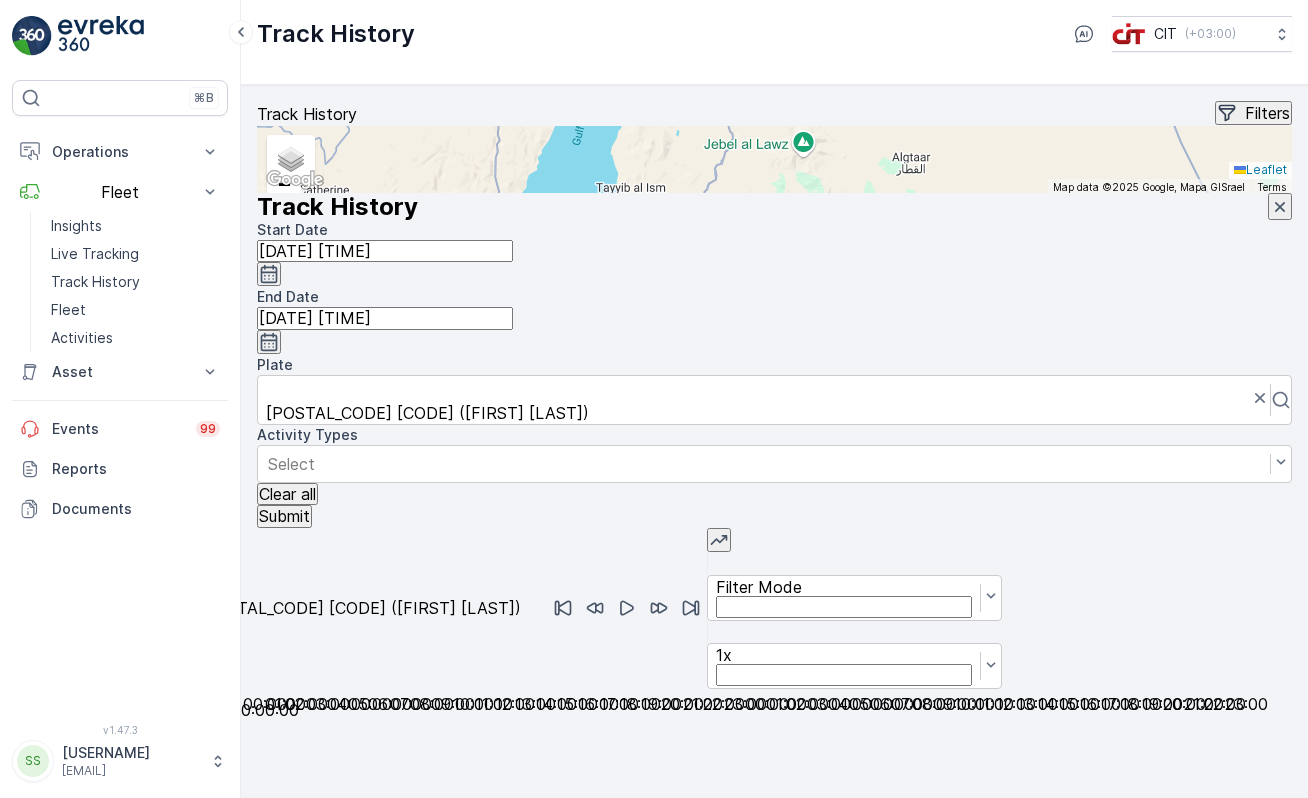 click on "Submit" at bounding box center (284, 516) 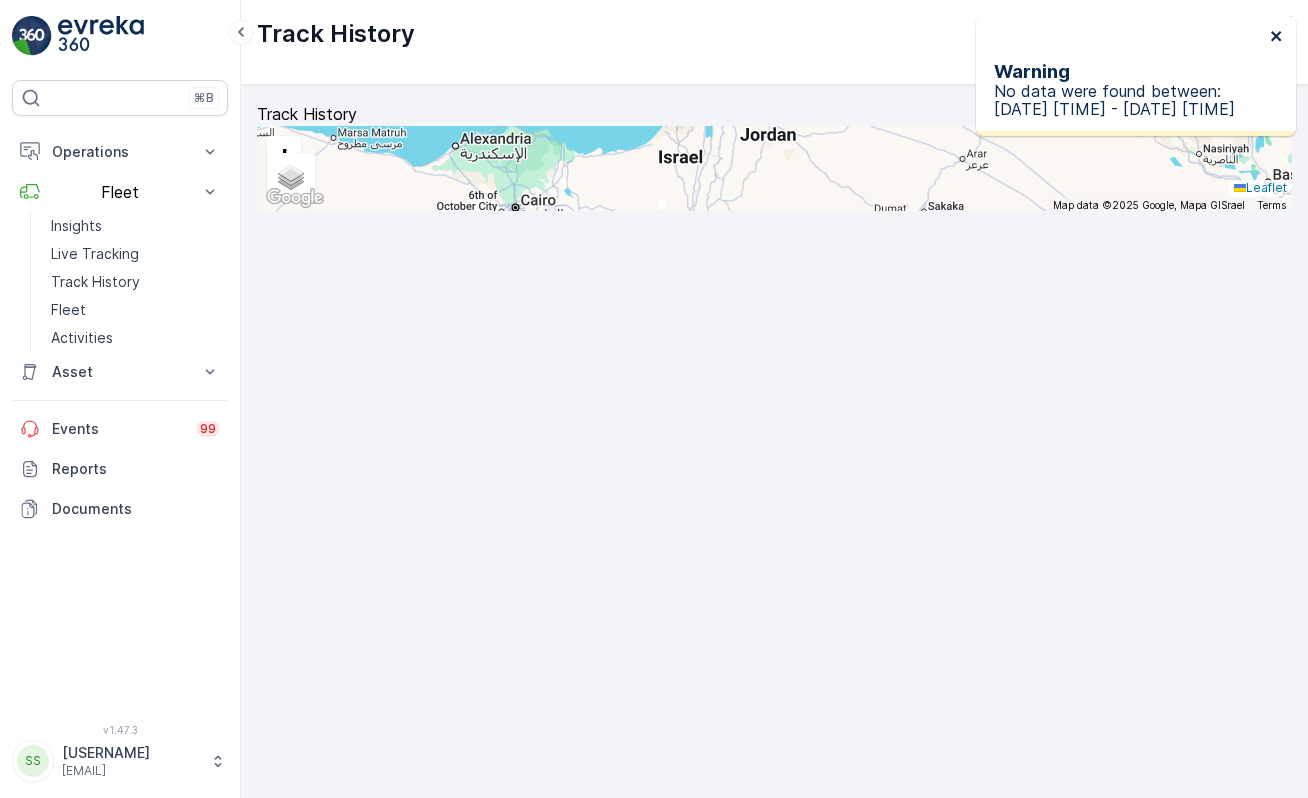 click 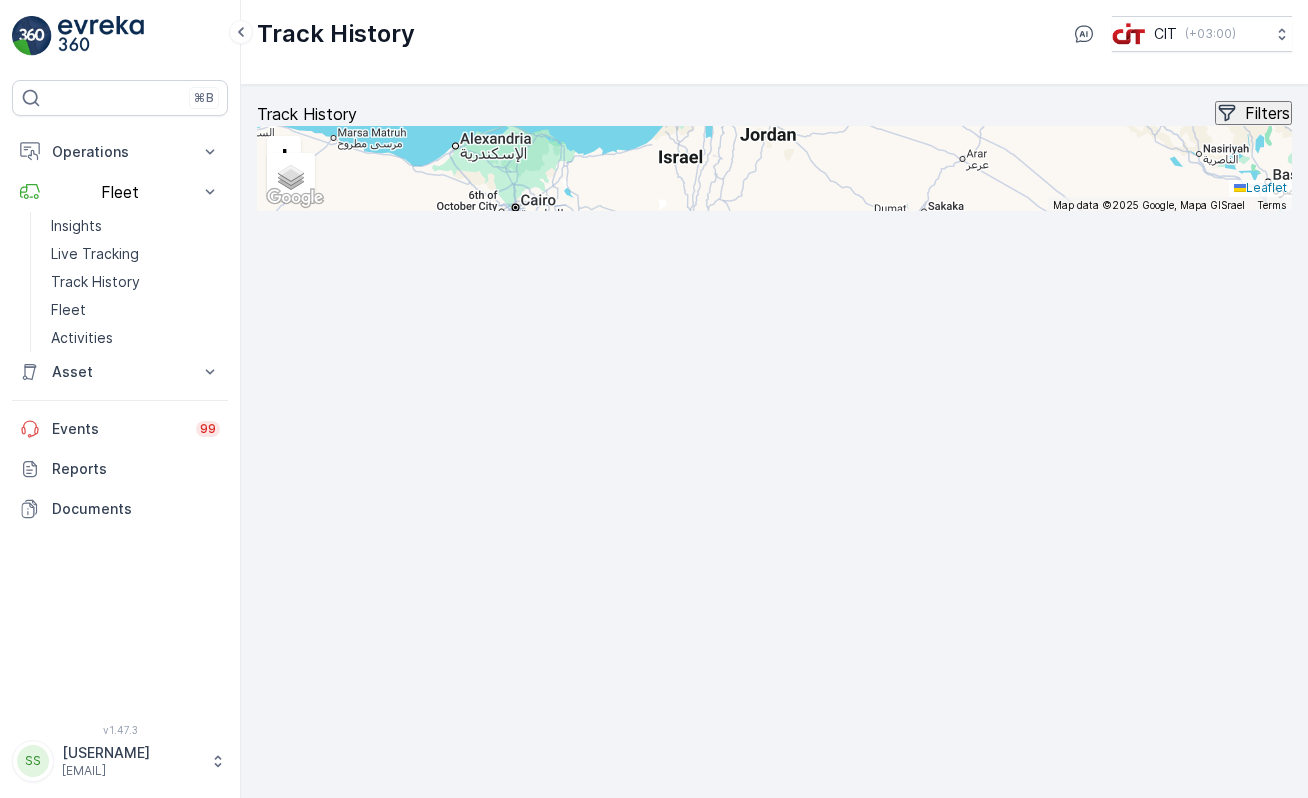 click on "Filters" at bounding box center (1267, 113) 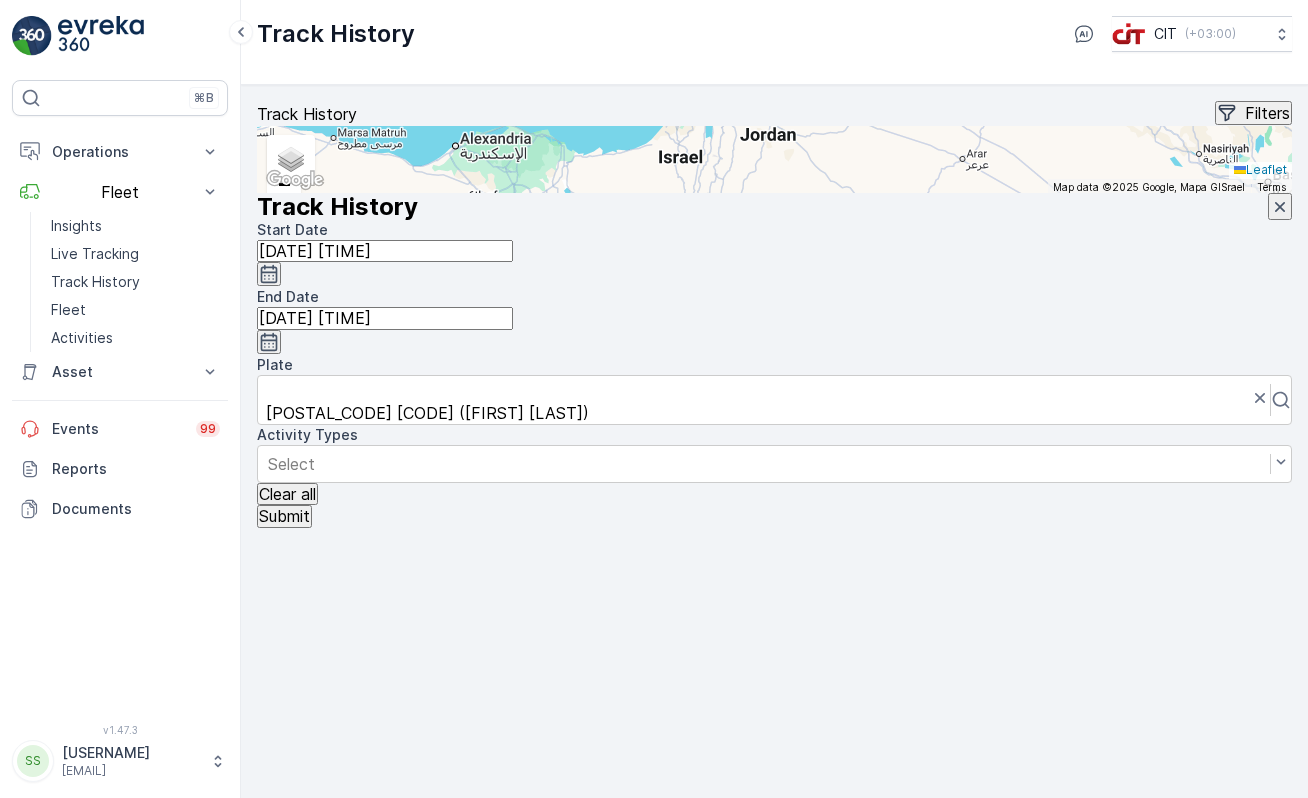 click 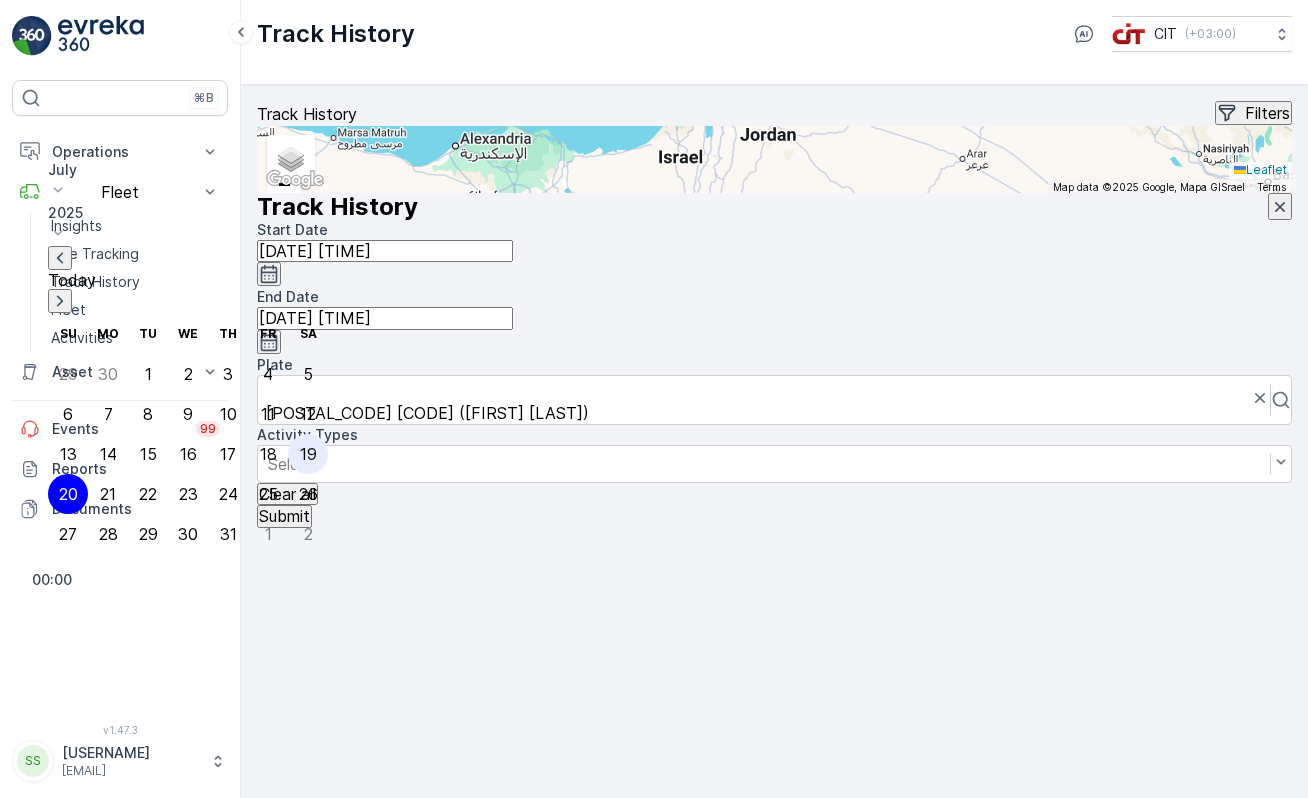 click on "19" at bounding box center (308, 454) 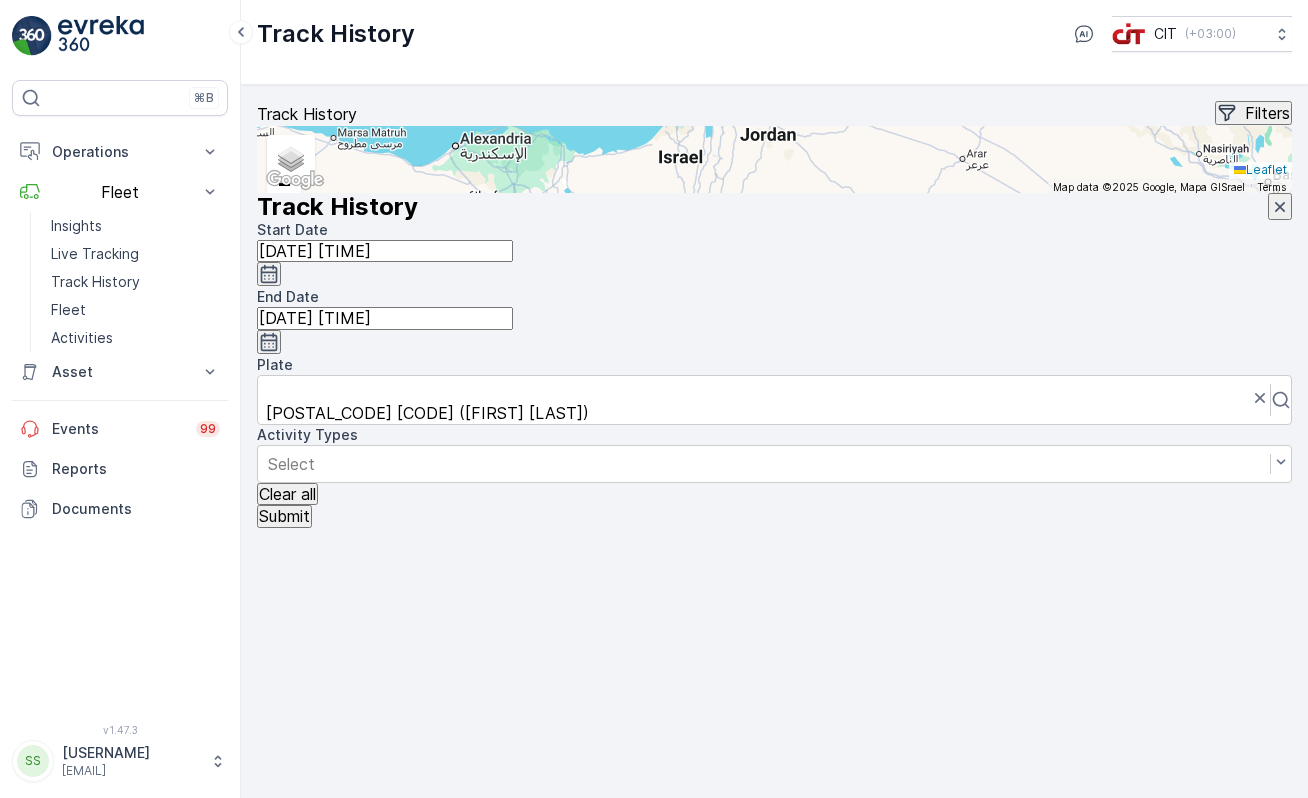 click on "Submit" at bounding box center (284, 516) 